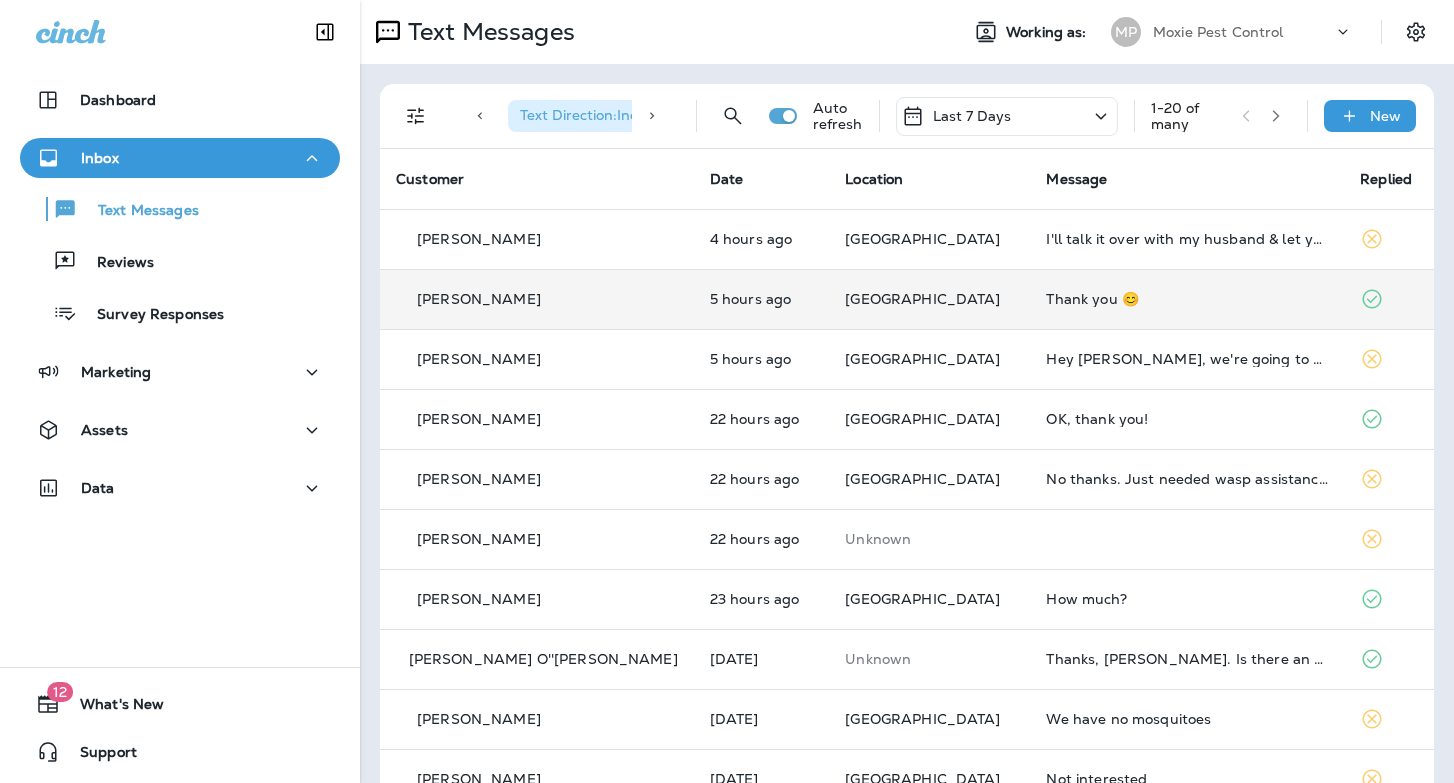 scroll, scrollTop: 0, scrollLeft: 0, axis: both 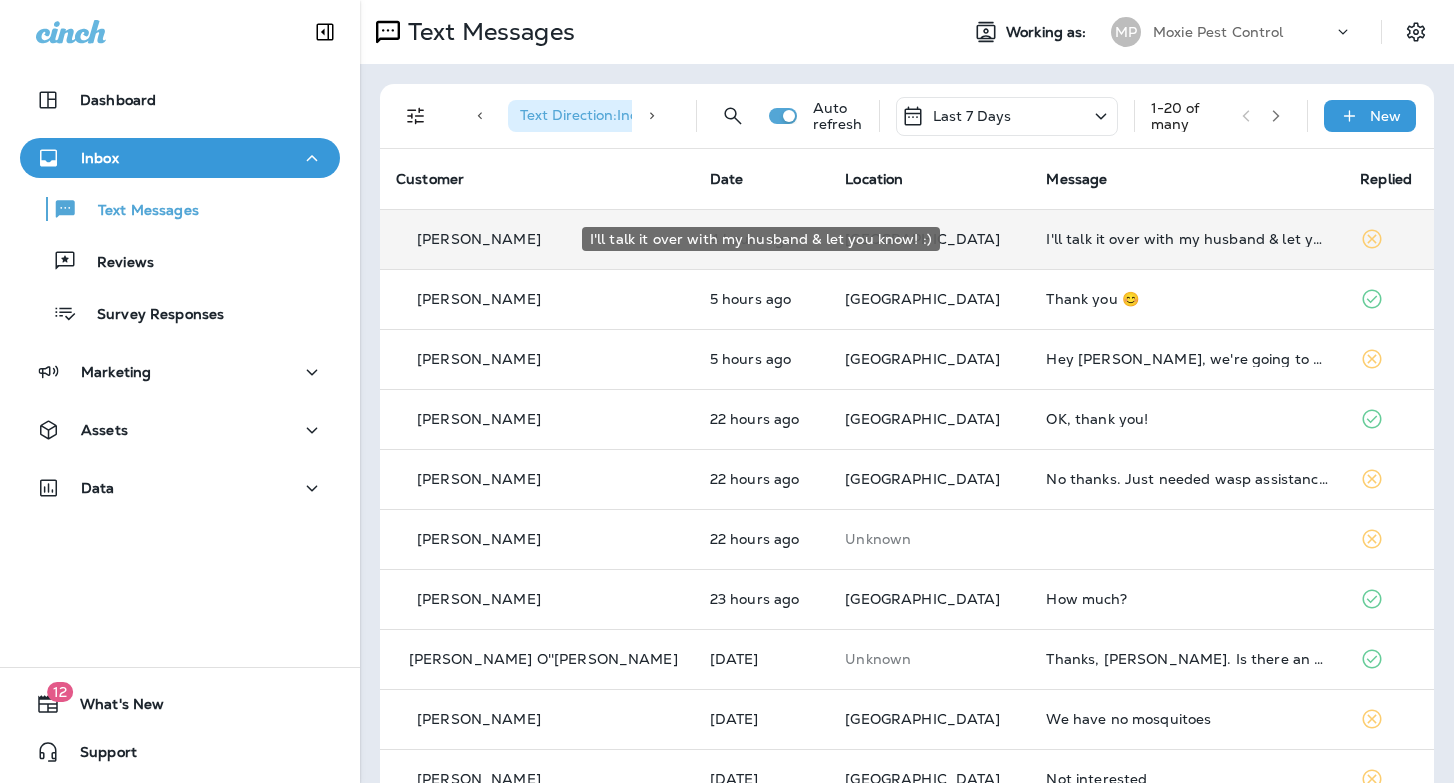 click on "I'll talk it over with my husband & let you know!  :)" at bounding box center (1187, 239) 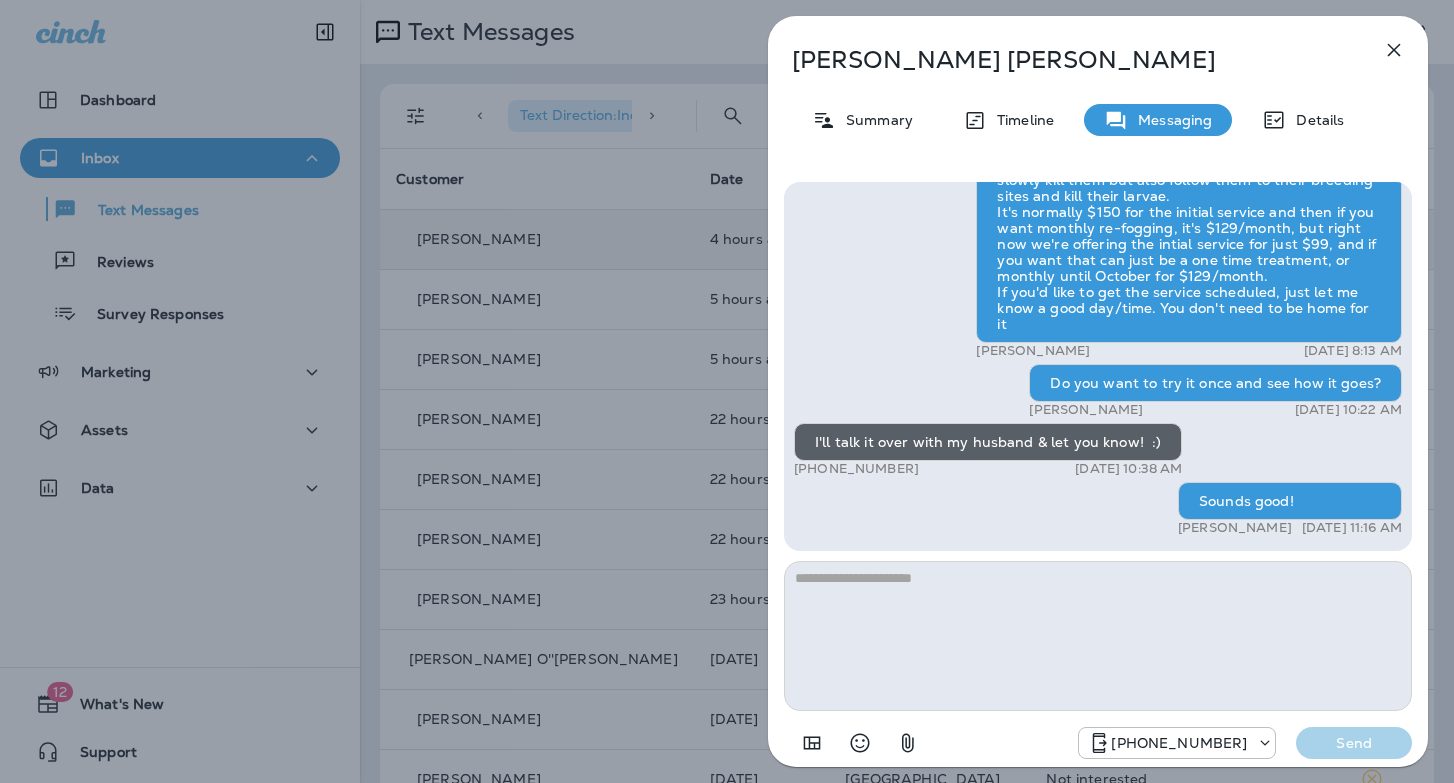 click 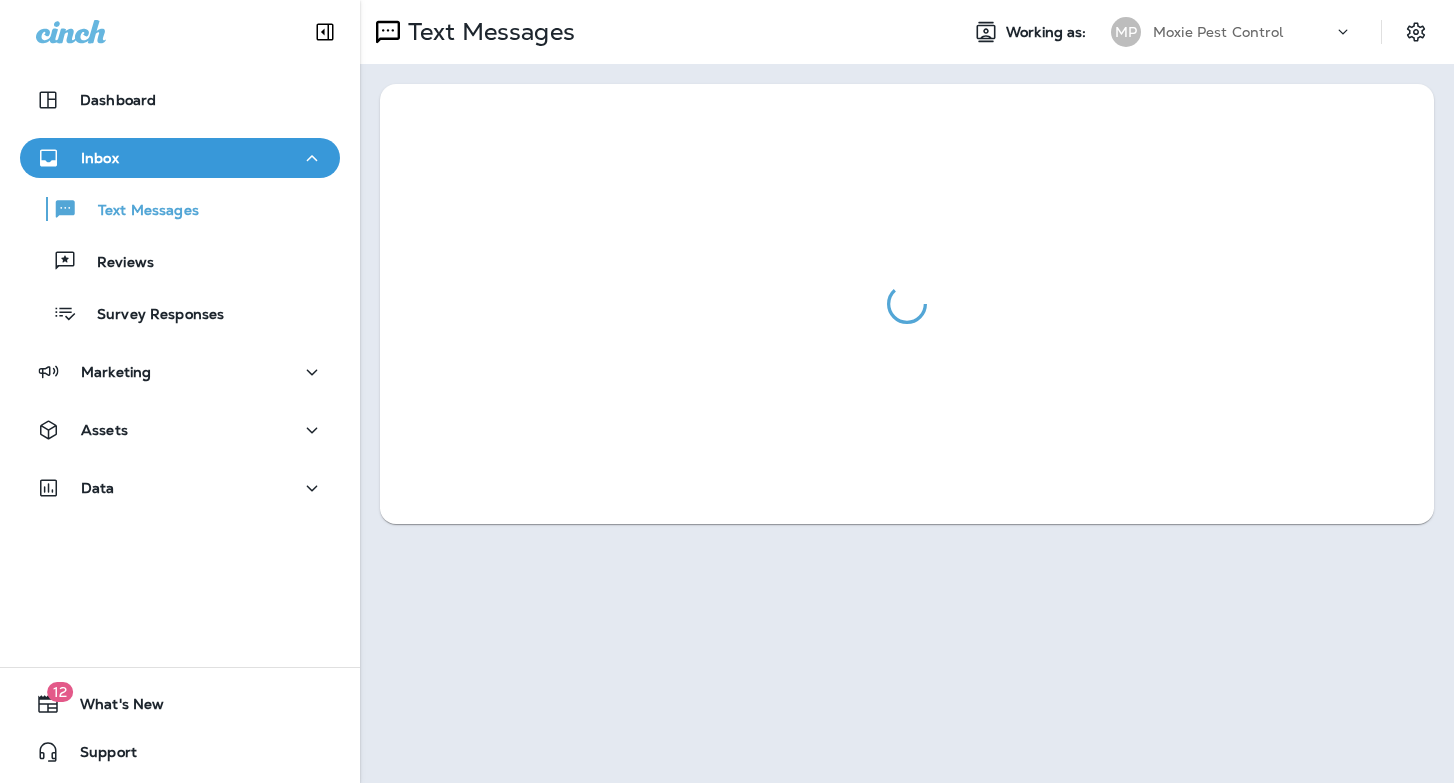 scroll, scrollTop: 0, scrollLeft: 0, axis: both 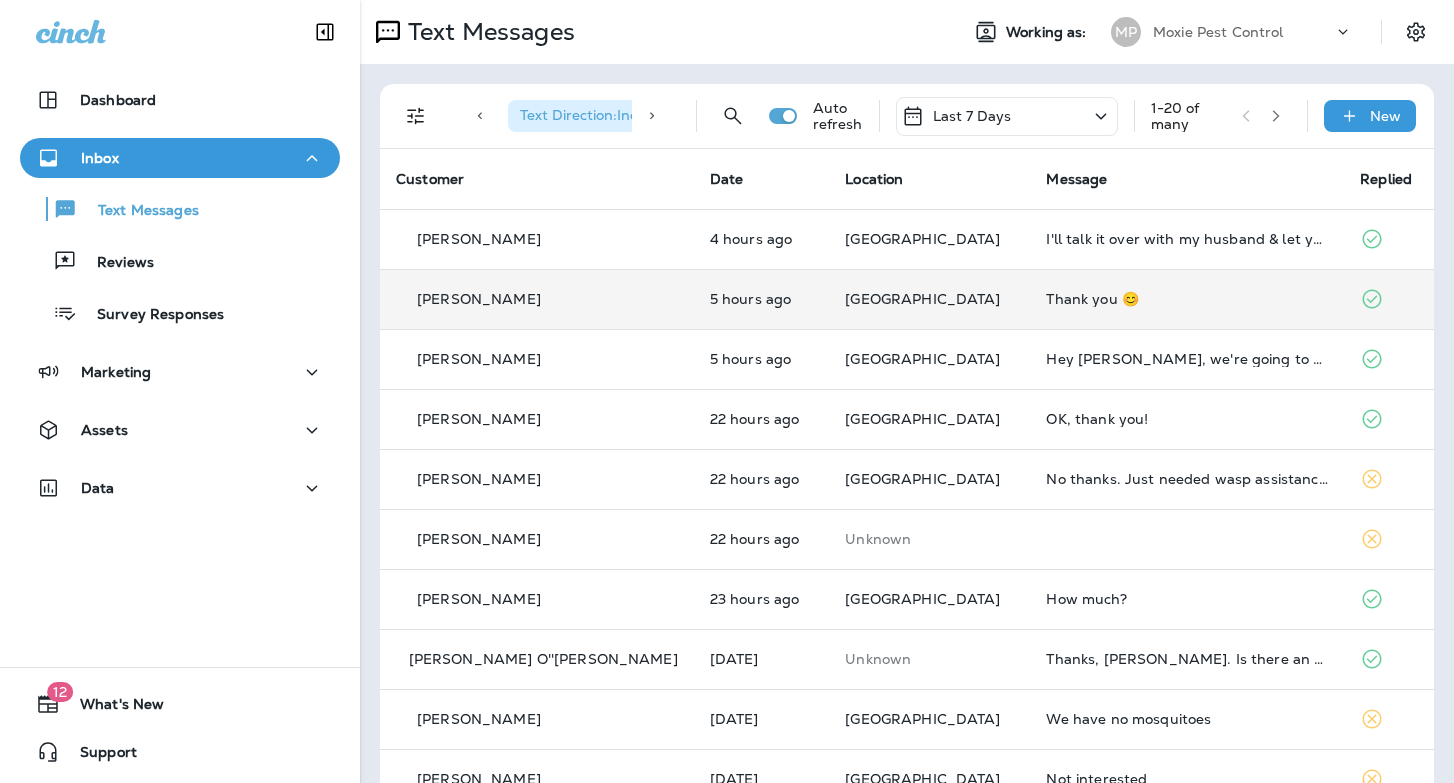 click on "Thank you 😊" at bounding box center [1187, 299] 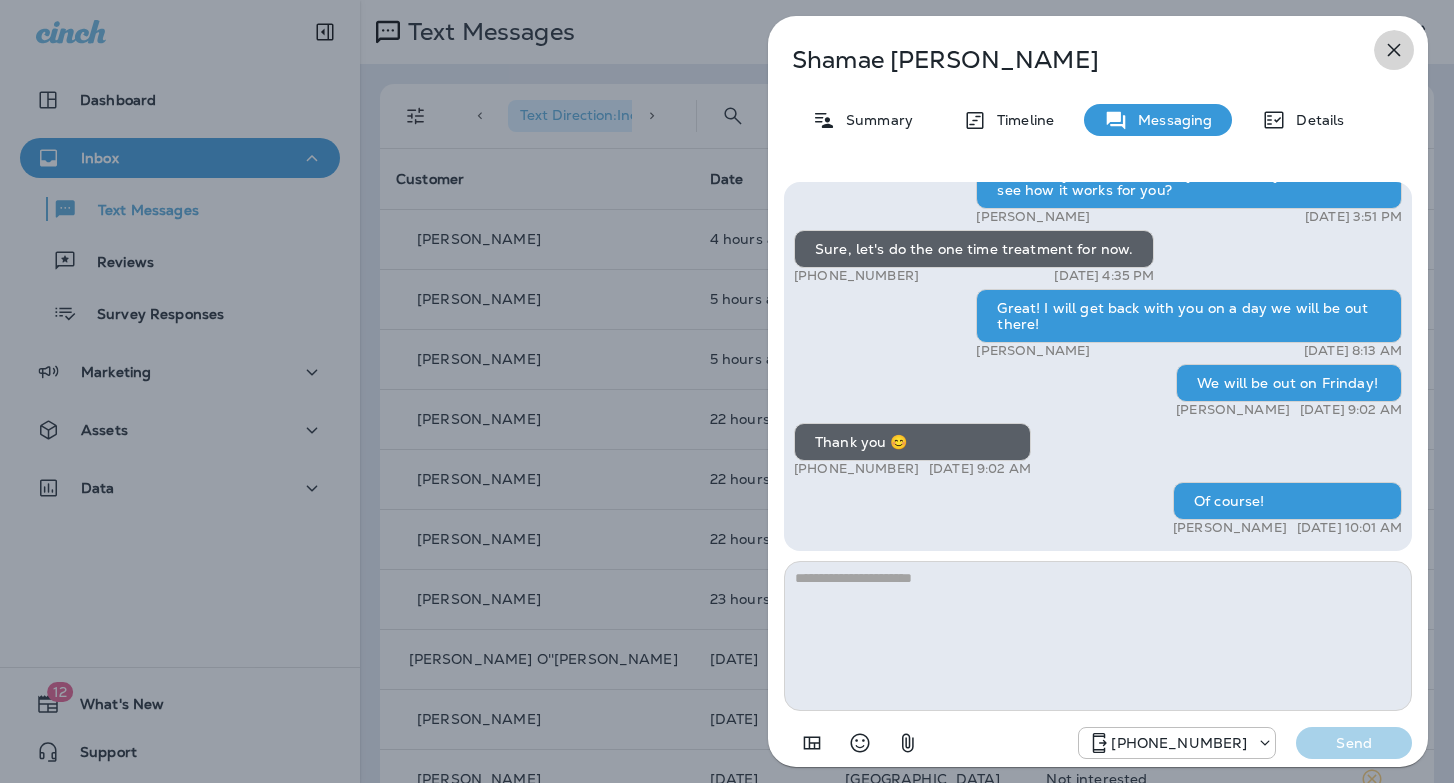 click 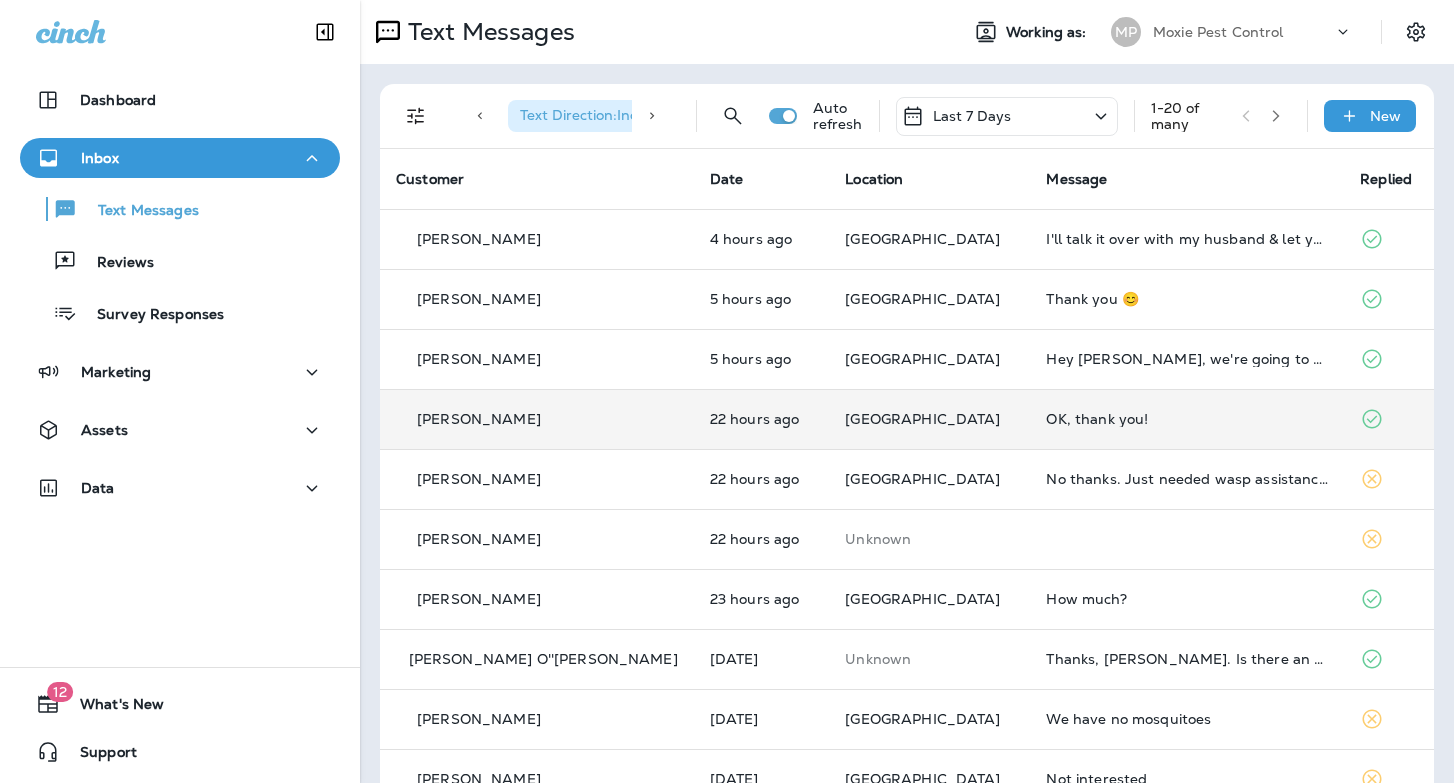 click on "OK, thank you!" at bounding box center [1187, 419] 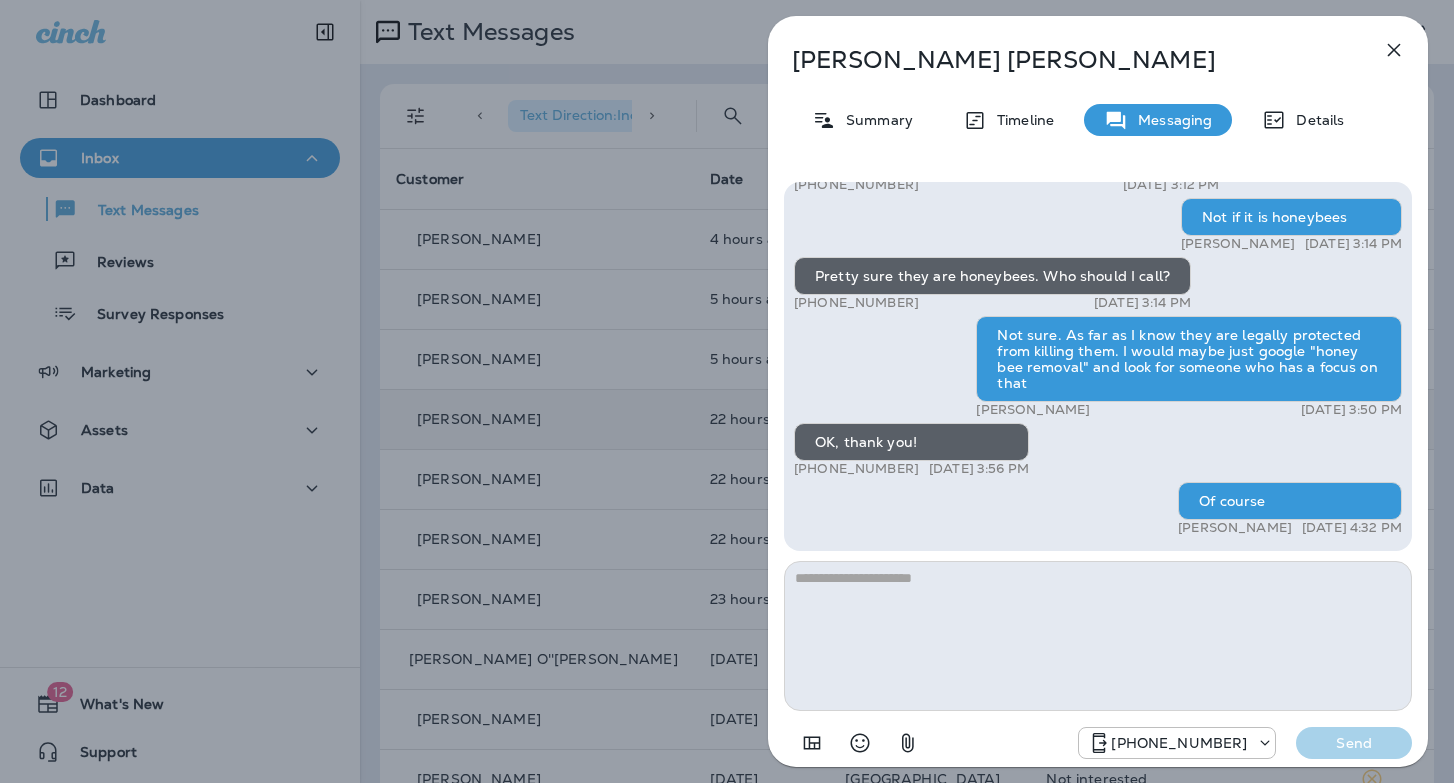 drag, startPoint x: 1396, startPoint y: 55, endPoint x: 1385, endPoint y: 62, distance: 13.038404 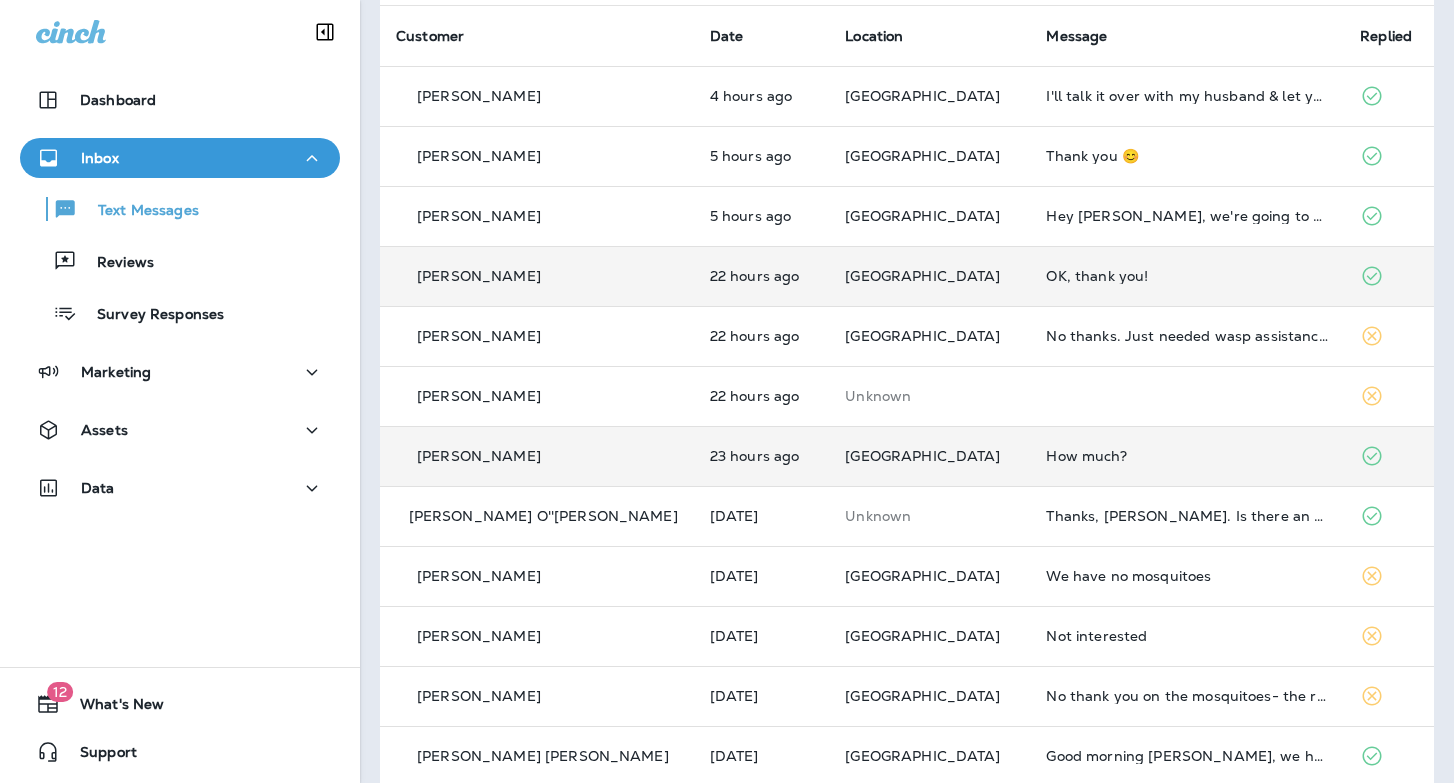 scroll, scrollTop: 147, scrollLeft: 0, axis: vertical 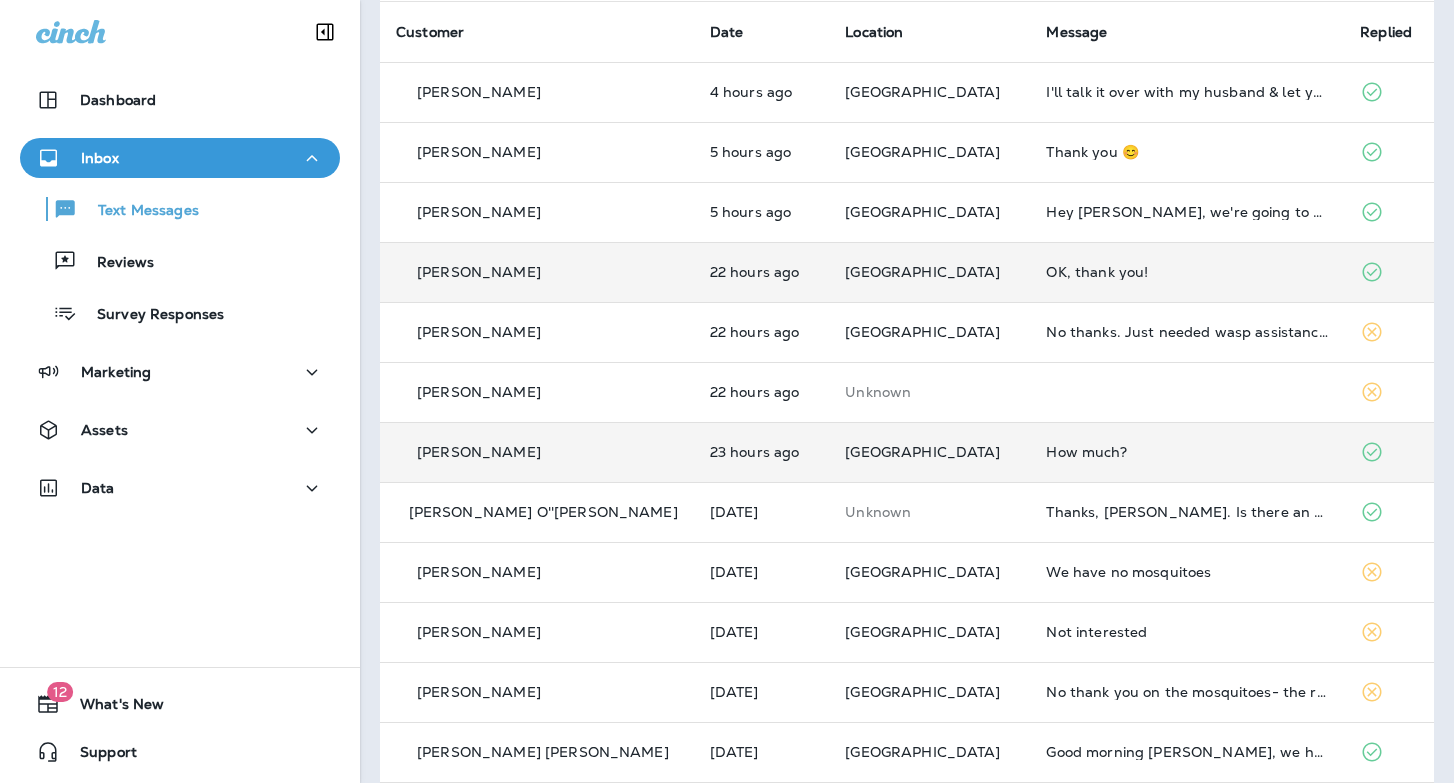 click on "How much?" at bounding box center (1187, 452) 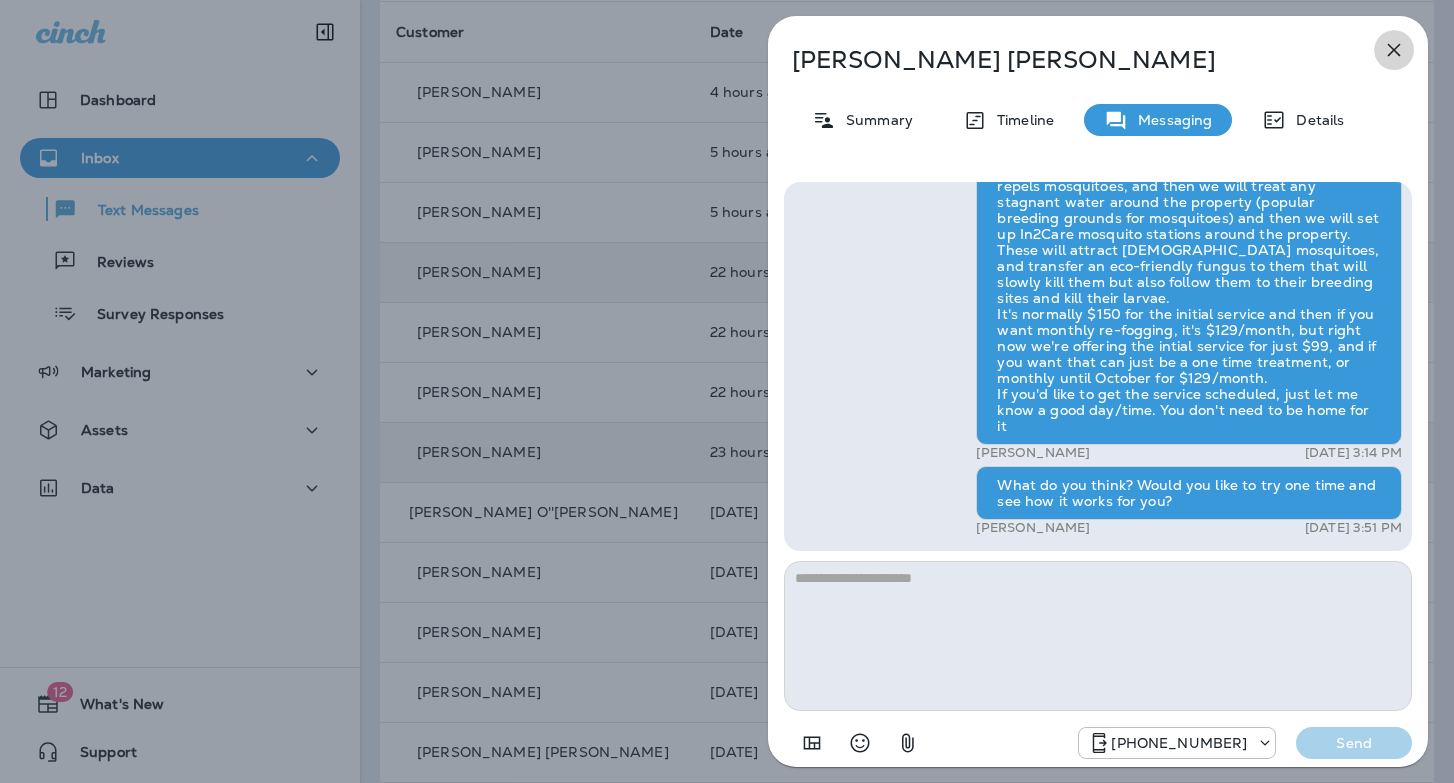 click 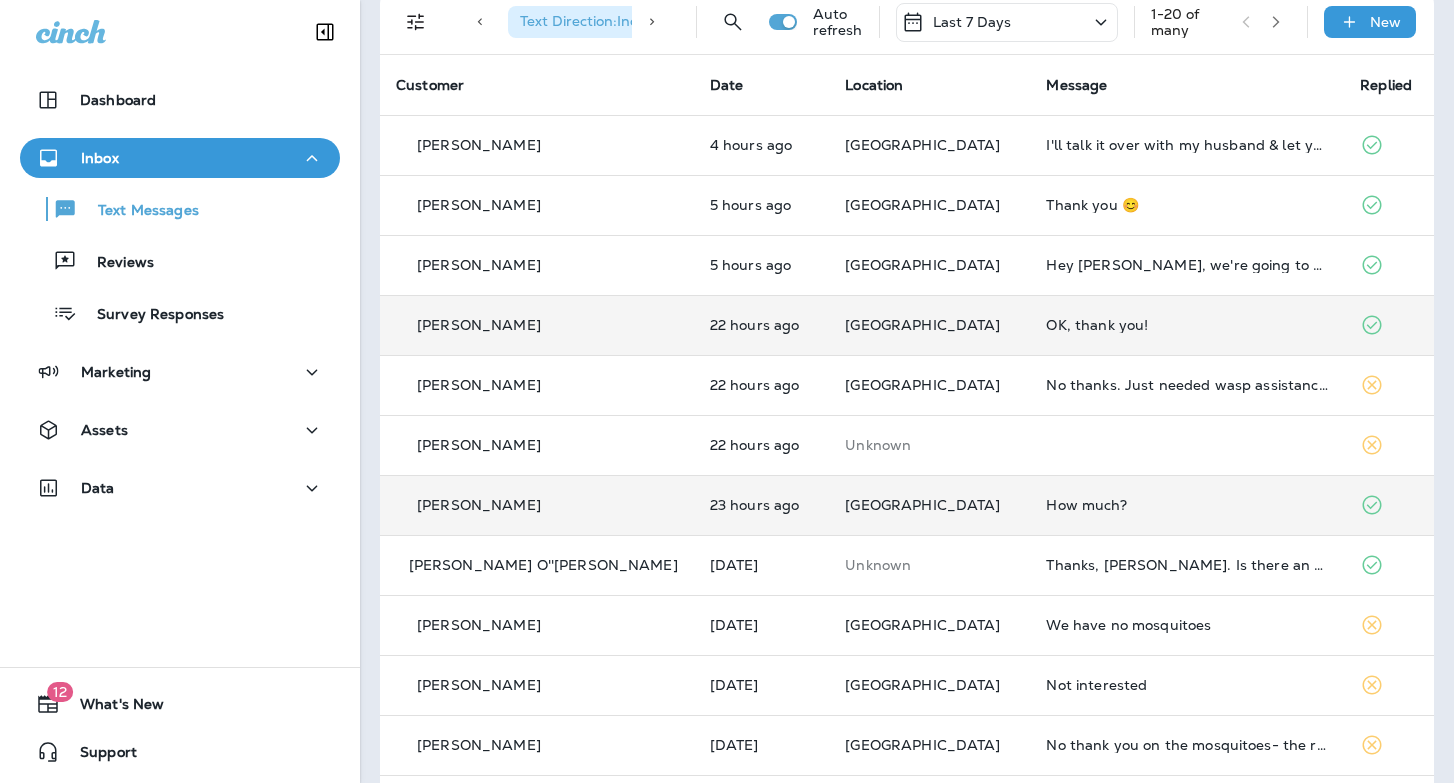 scroll, scrollTop: 0, scrollLeft: 0, axis: both 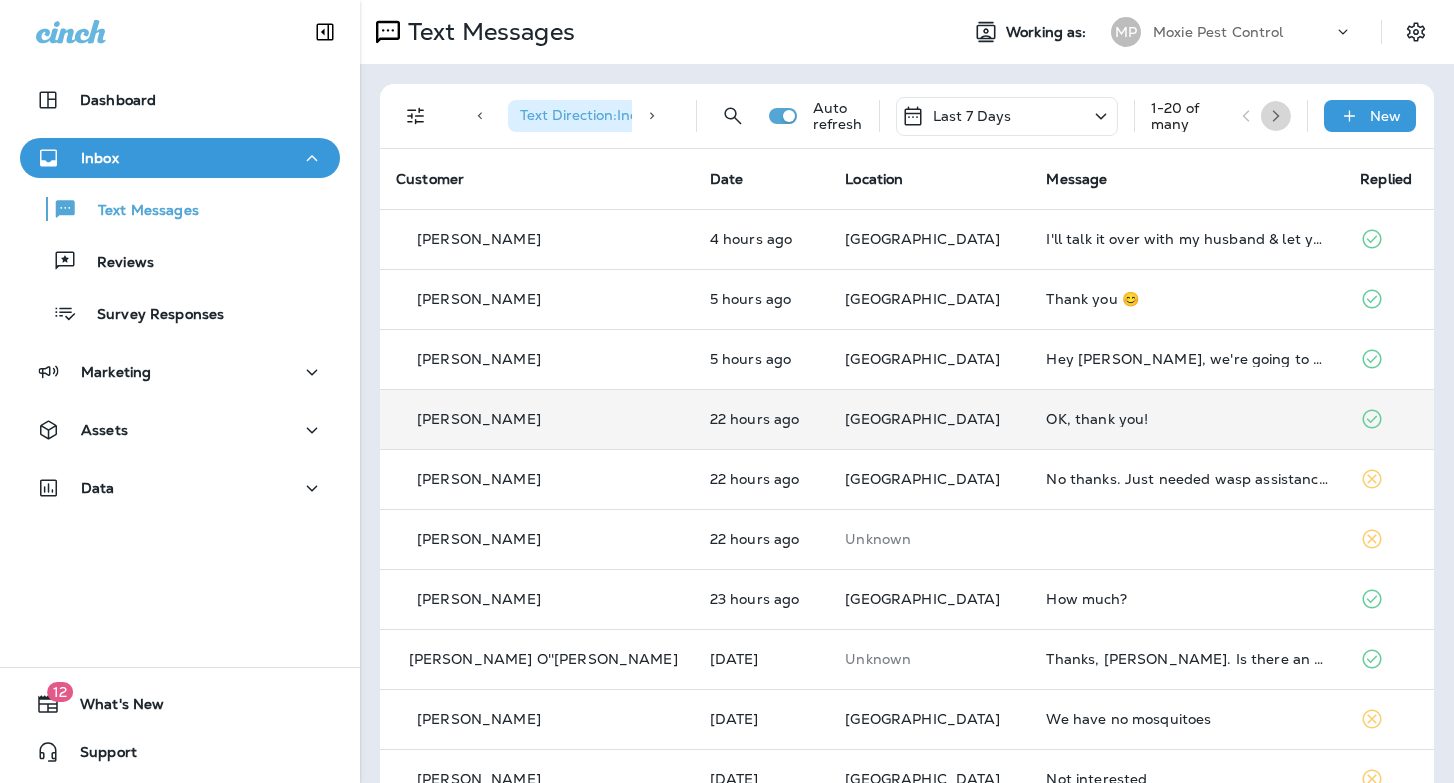 click at bounding box center (1276, 116) 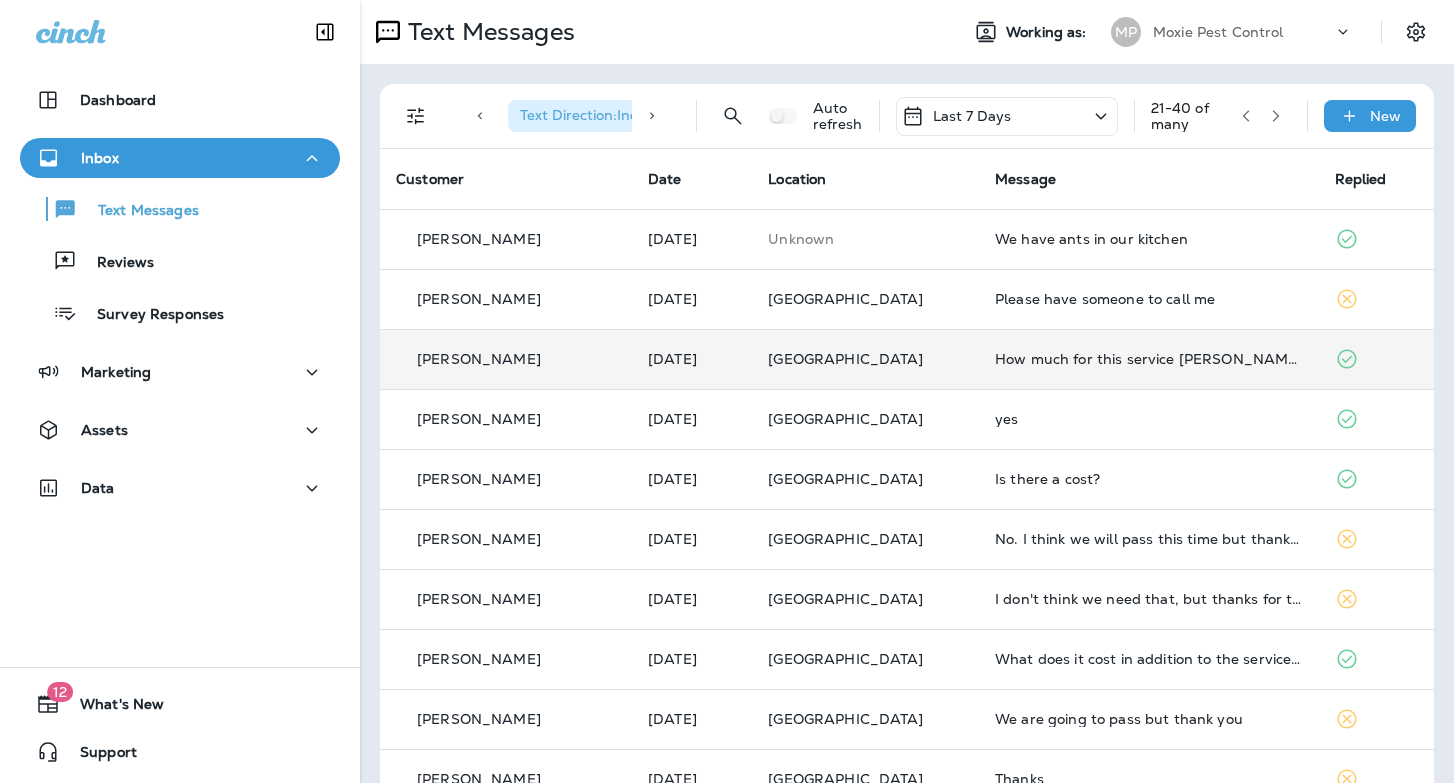 click on "How much for this service Cameron?" at bounding box center [1148, 359] 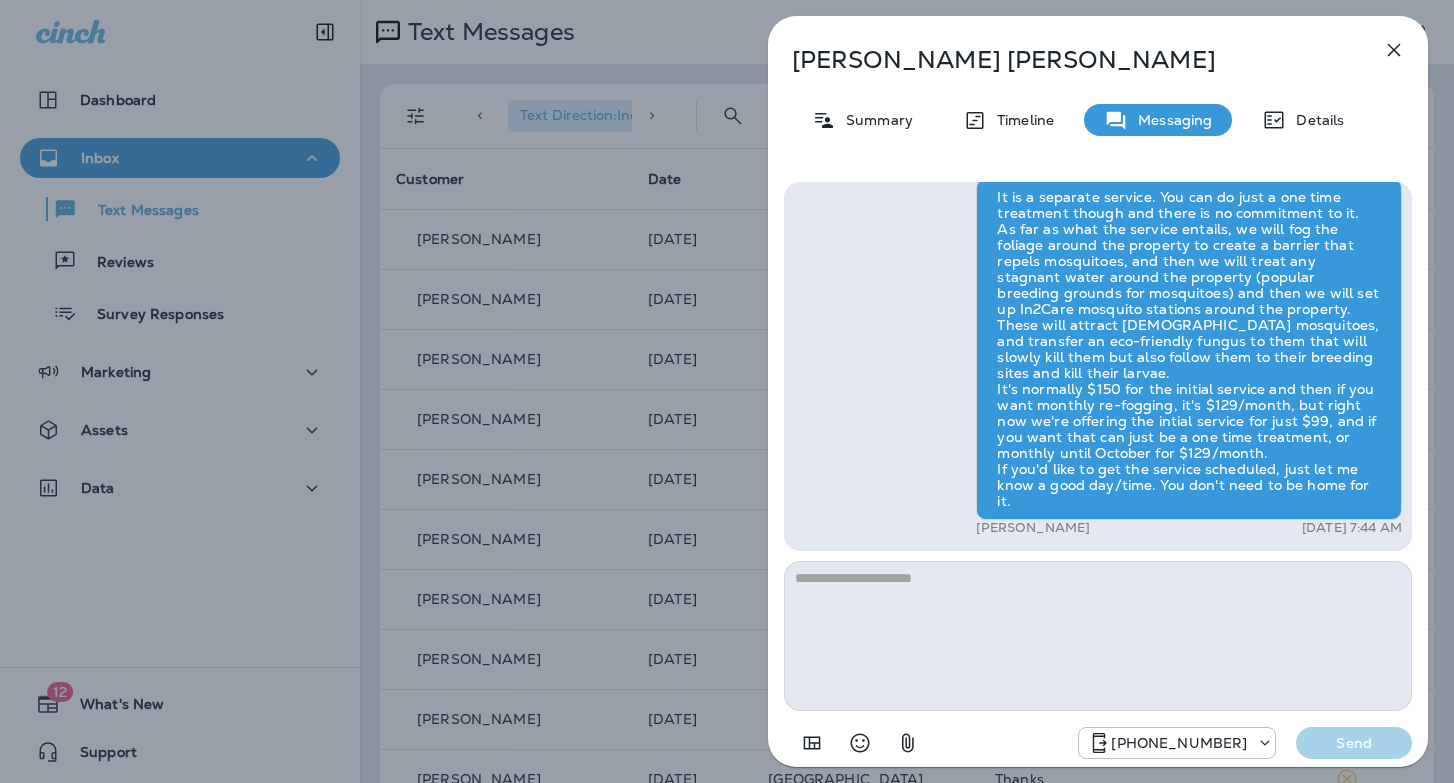 click on "Claudia   Santos Summary   Timeline   Messaging   Details   Hi,  Claudia , this is Cameron with Moxie Pest Control. We know Summer brings out the mosquitoes—and with the Summer season here, I’d love to get you on our schedule to come help take care of that. Just reply here if you're interested, and I'll let you know the details!
Reply STOP to optout +18174823792 Jul 26, 2025 9:10 AM How much for this service Cameron? +1 (714) 713-2945 Jul 26, 2025 12:56 PM Hi Claudia, let me give you the breakdown Tyler Richard Jul 28, 2025 7:43 AM Tyler Richard Jul 28, 2025 7:44 AM +18174823792 Send" at bounding box center (727, 391) 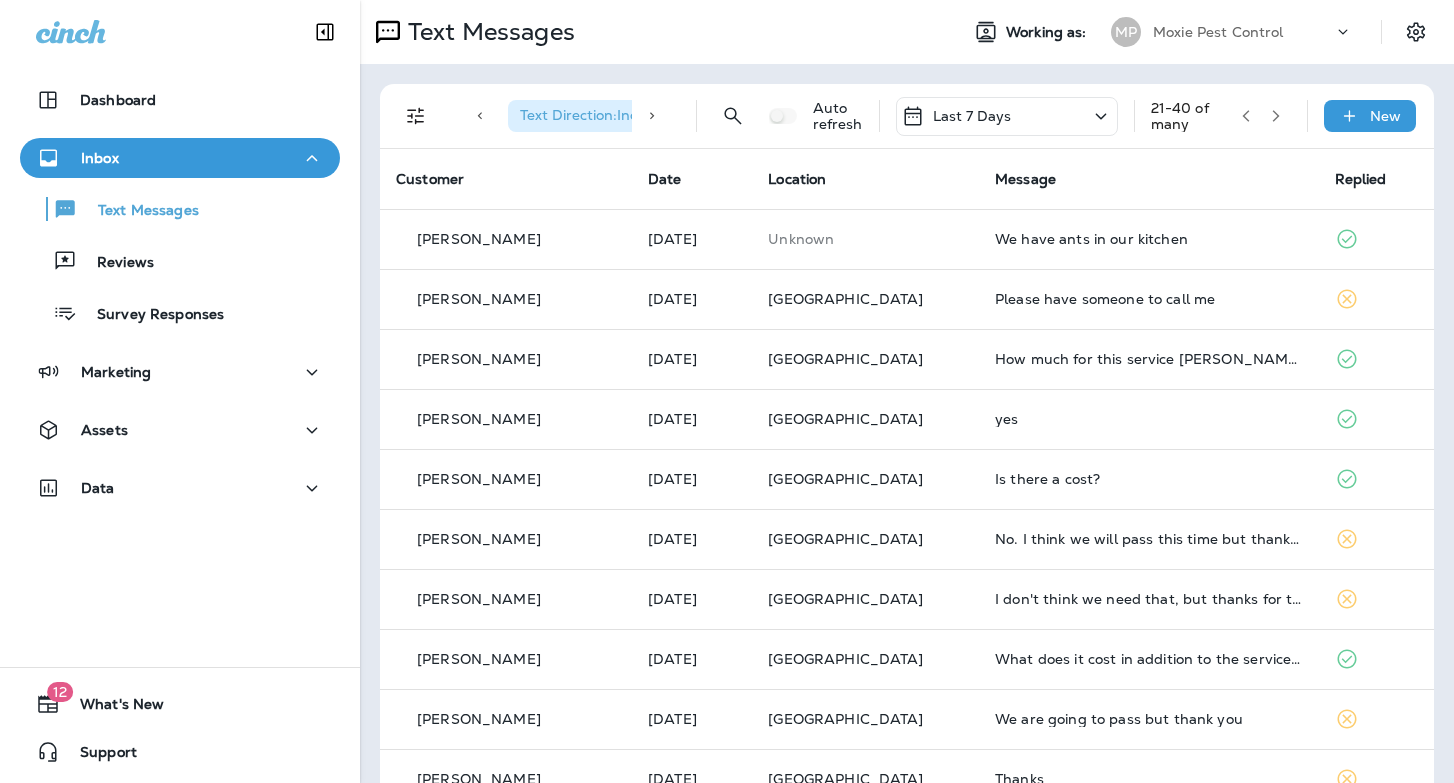 click 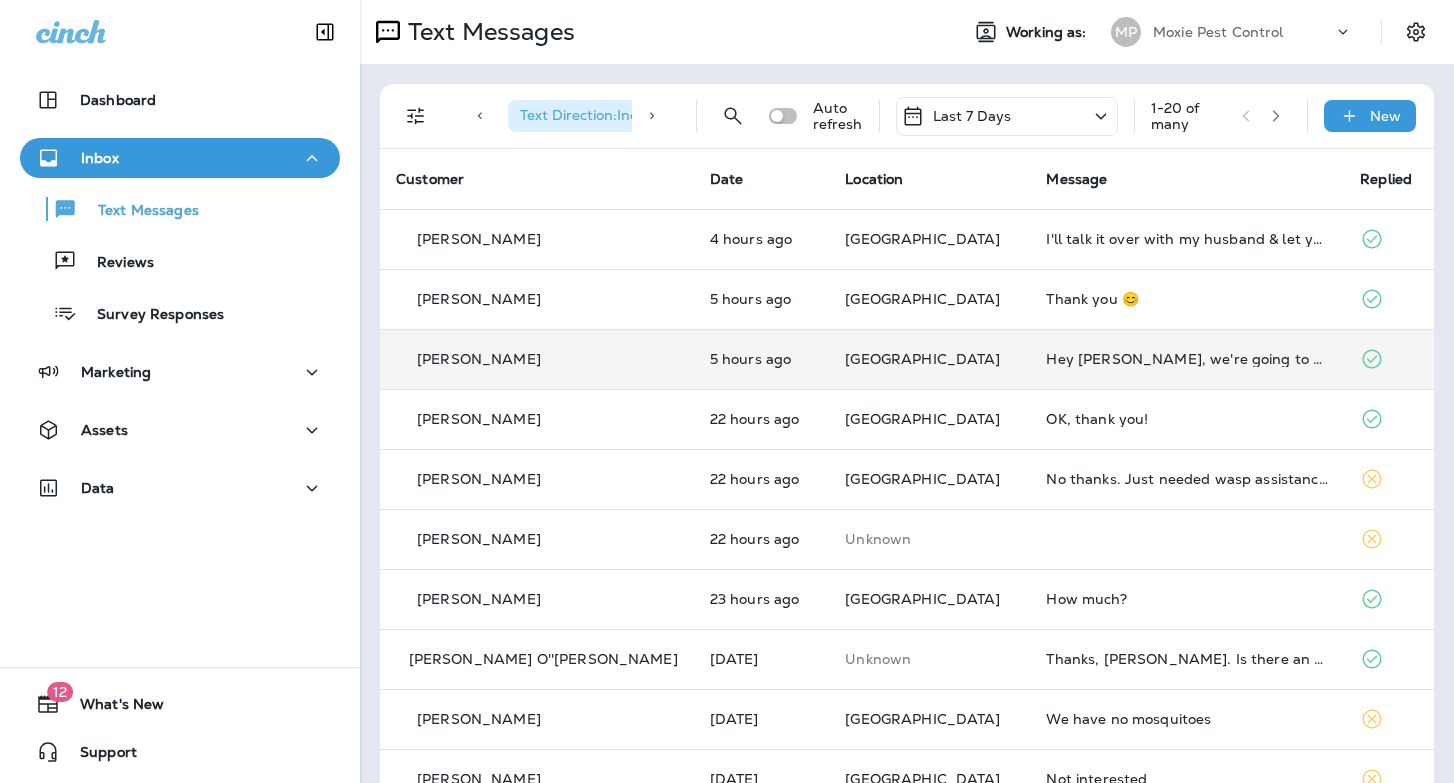 click on "Hey [PERSON_NAME], we're going to pass on this service." at bounding box center [1187, 359] 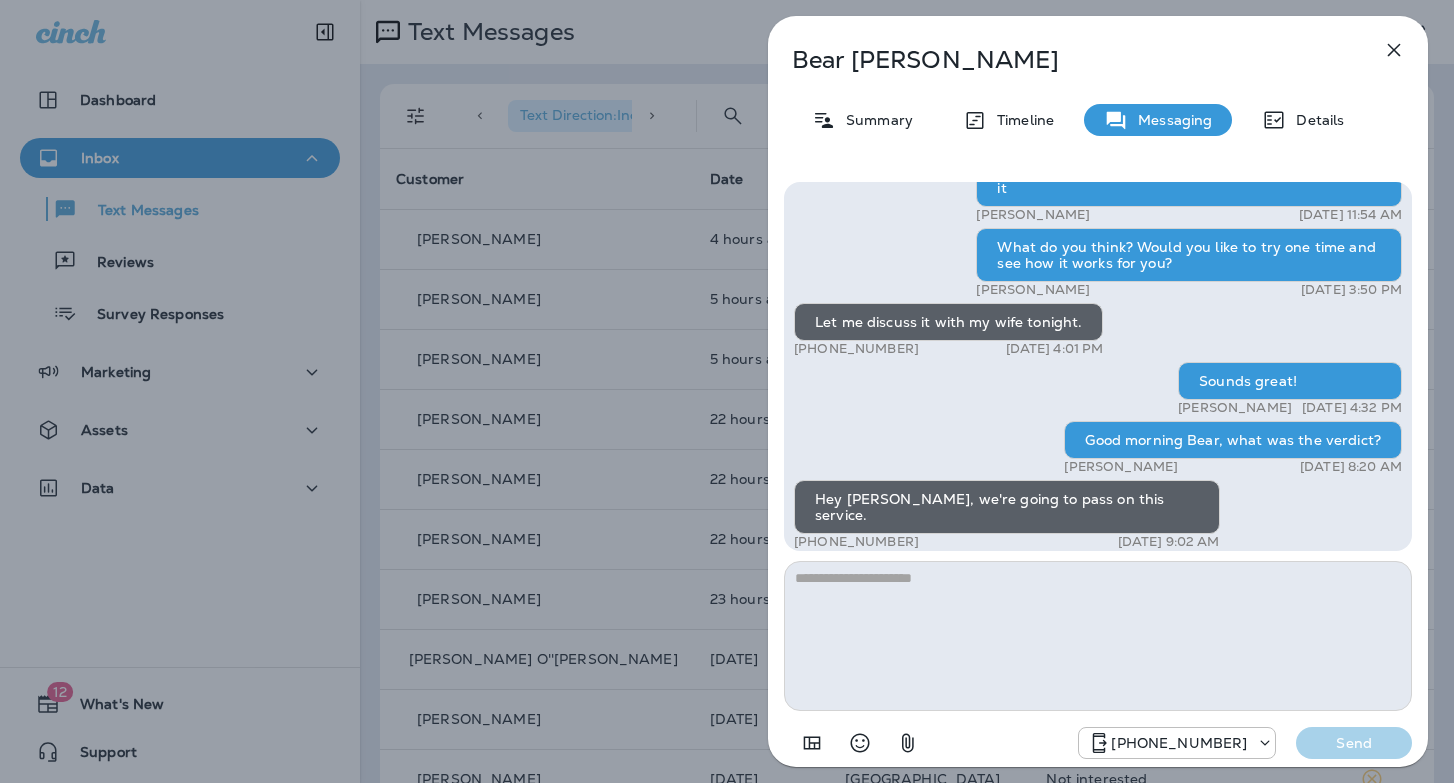 scroll, scrollTop: -89, scrollLeft: 0, axis: vertical 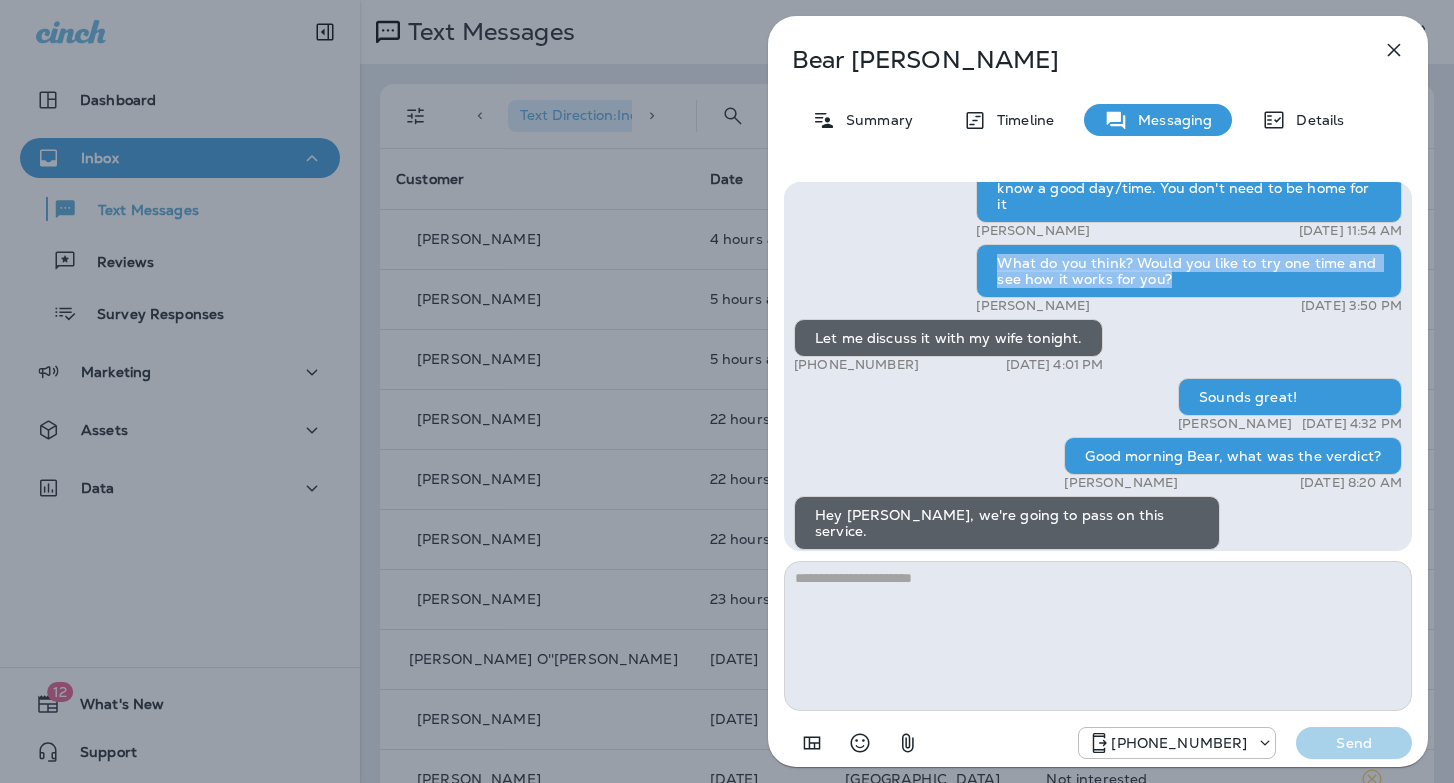 drag, startPoint x: 1173, startPoint y: 303, endPoint x: 991, endPoint y: 279, distance: 183.57559 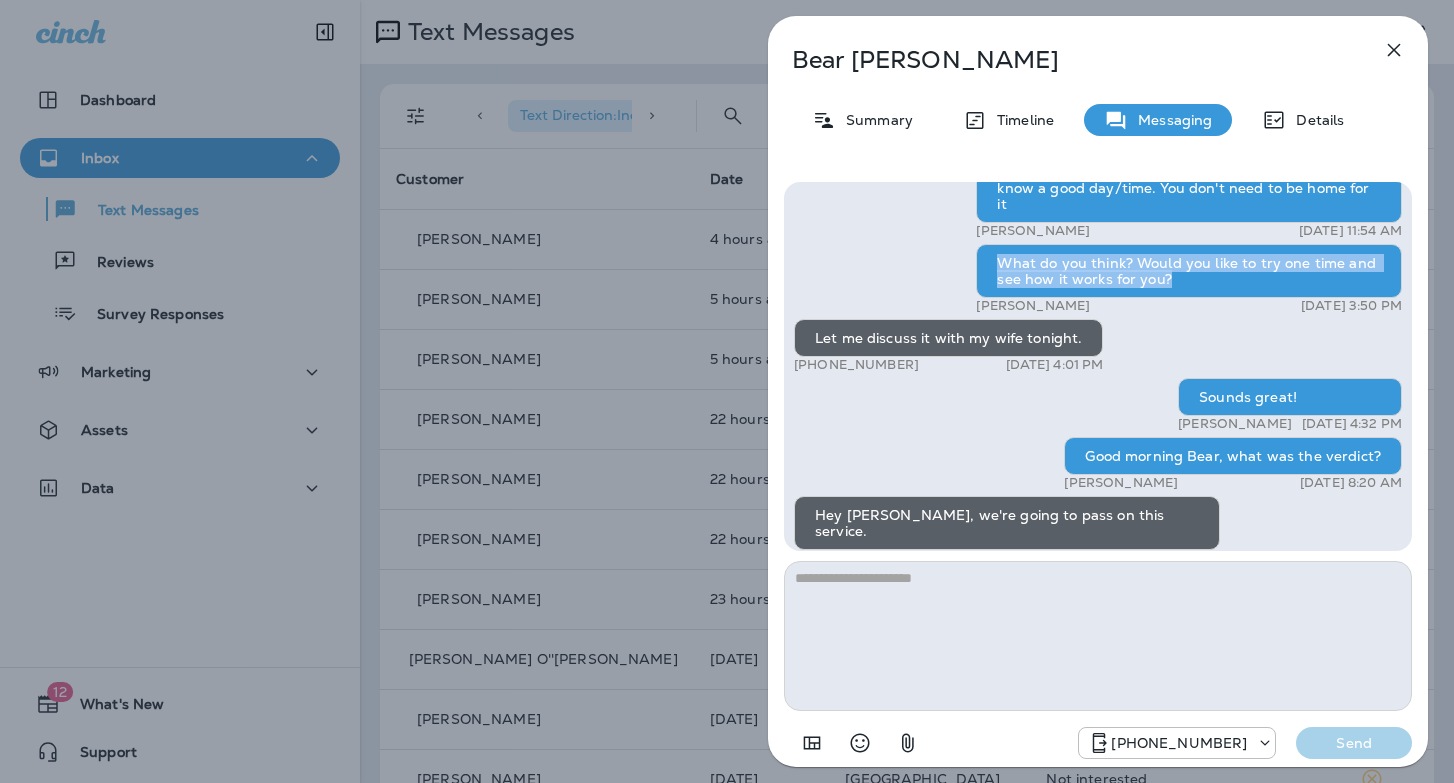 copy on "What do you think? Would you like to try one time and see how it works for you?" 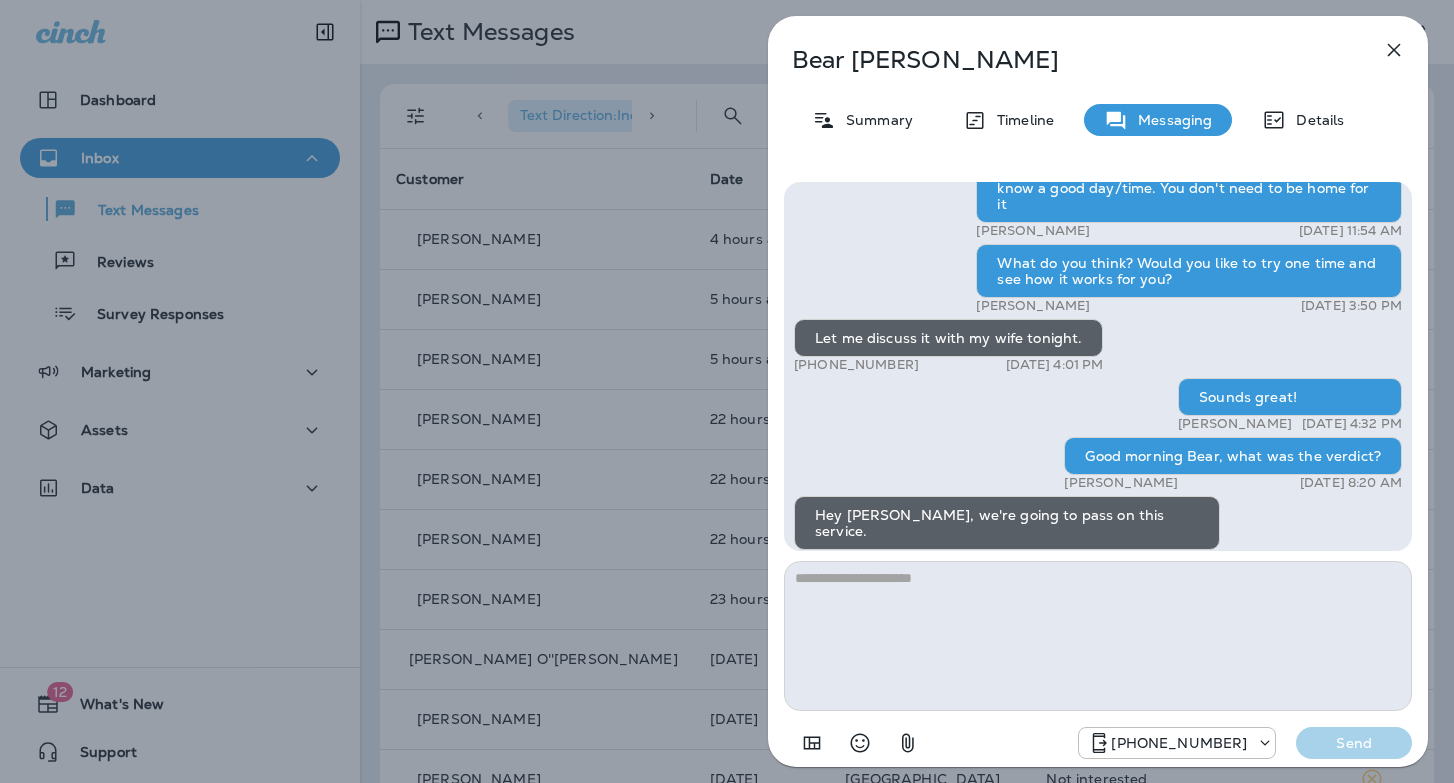drag, startPoint x: 723, startPoint y: 267, endPoint x: 747, endPoint y: 224, distance: 49.24429 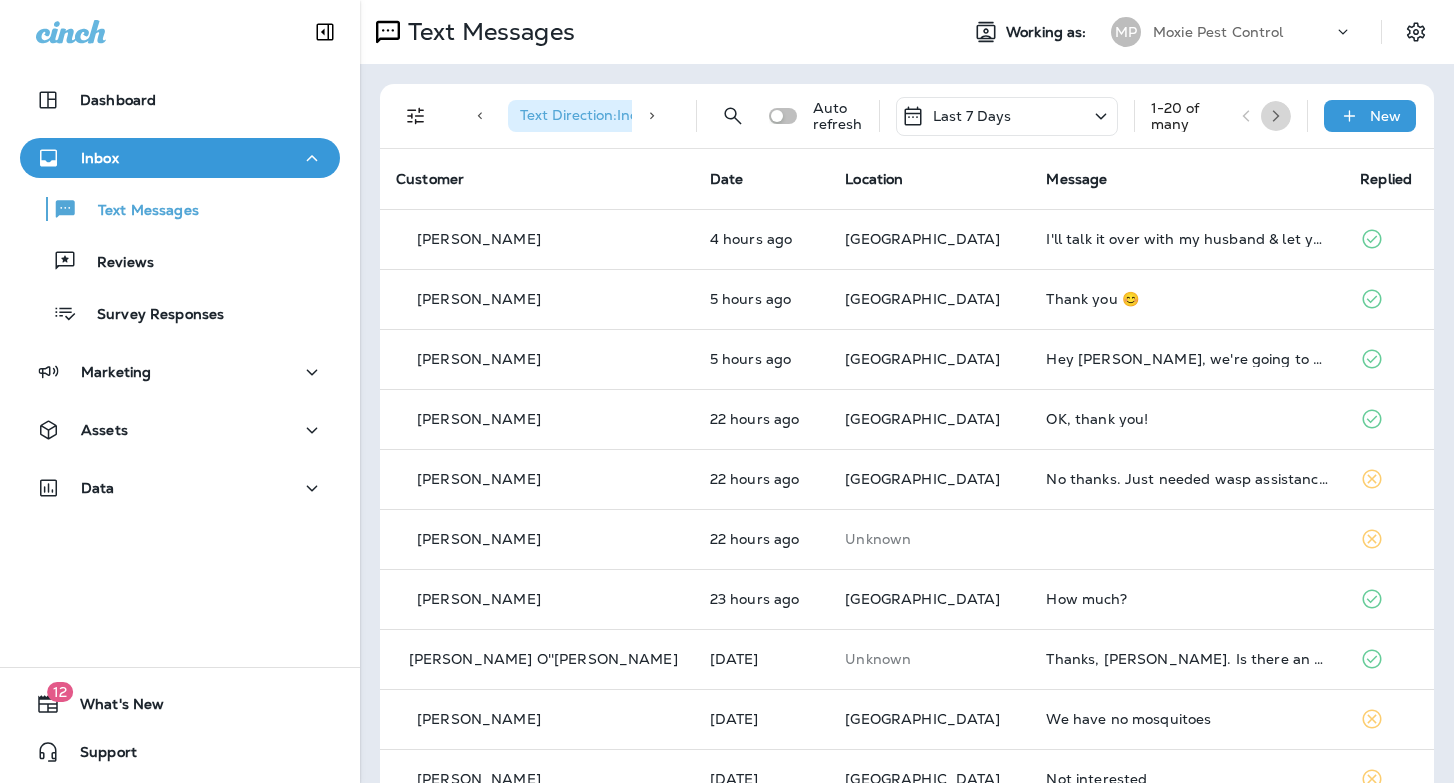 click 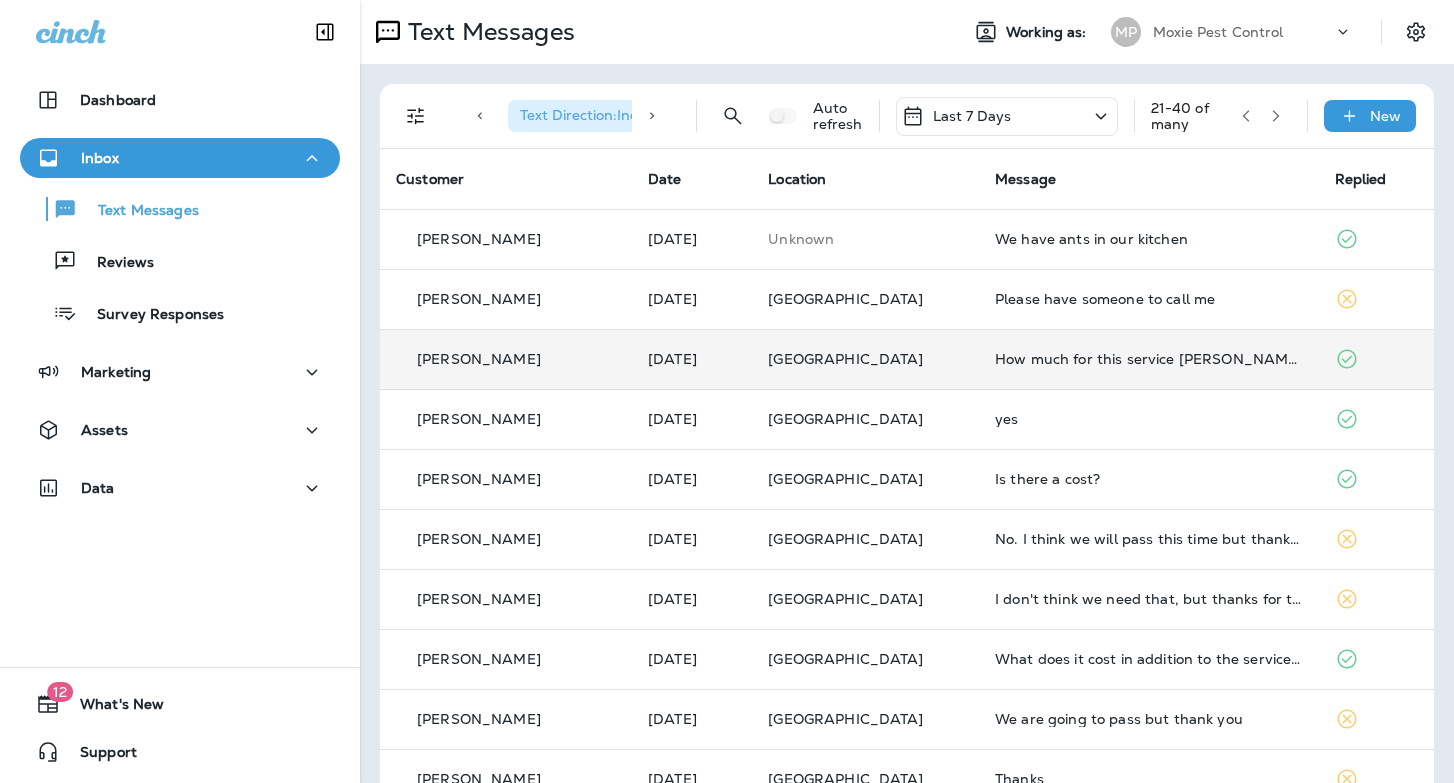 click on "How much for this service Cameron?" at bounding box center (1148, 359) 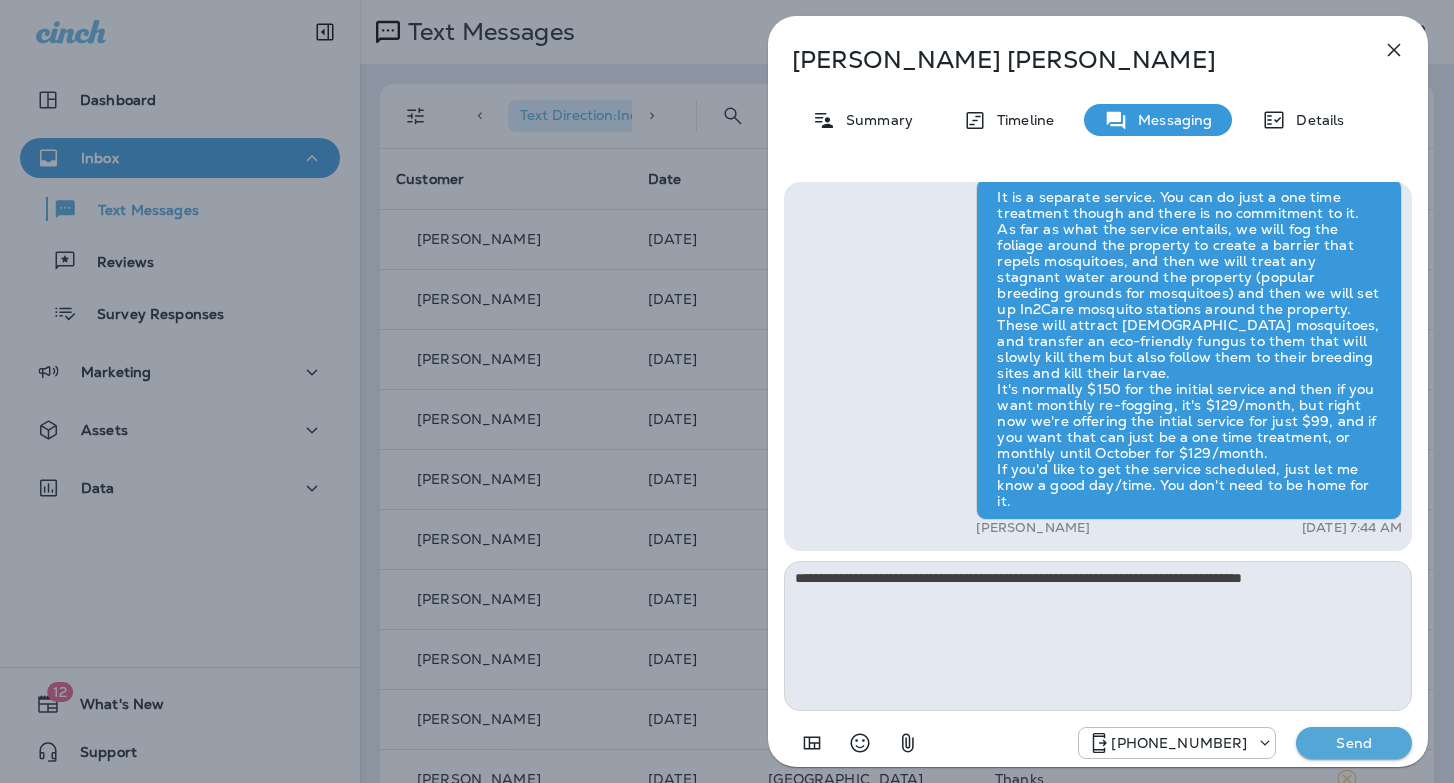 type on "**********" 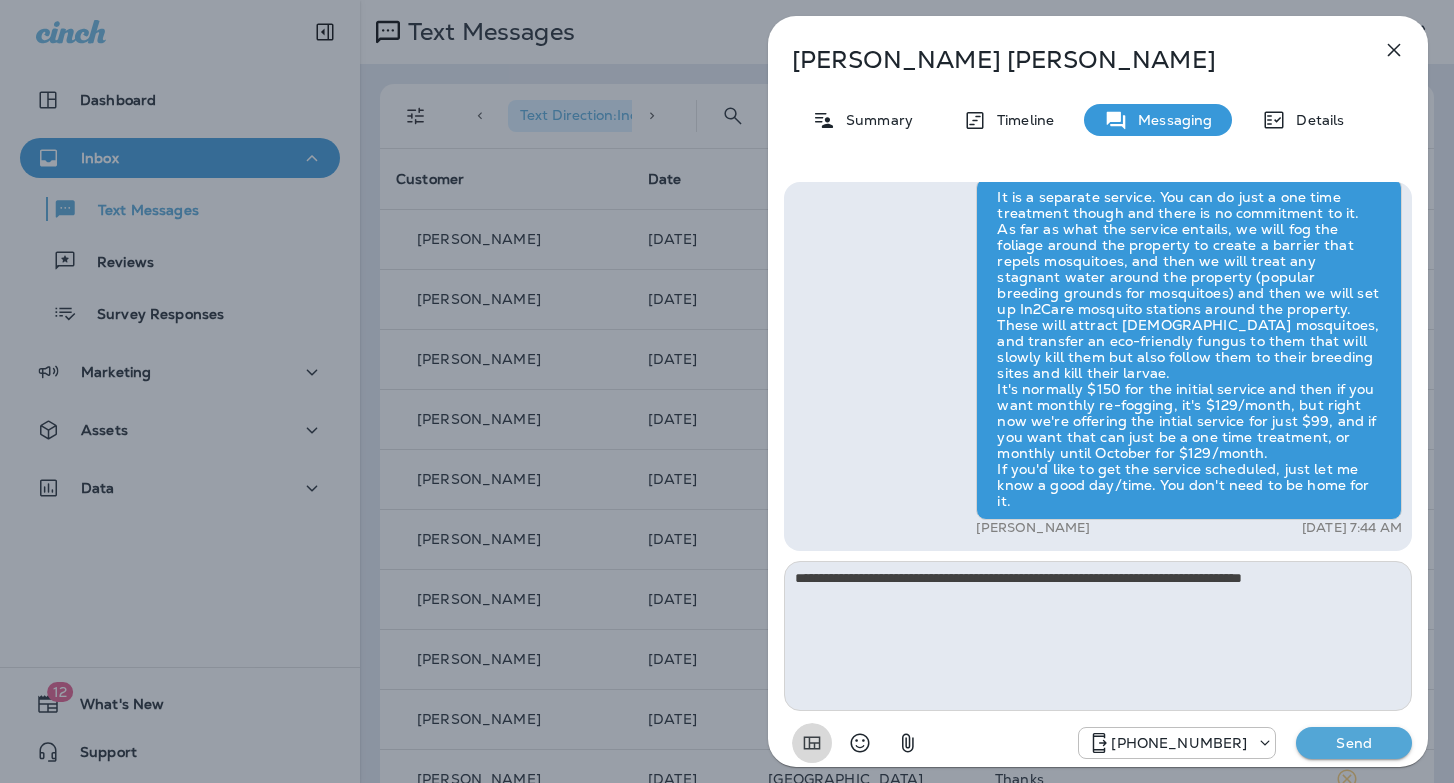 type 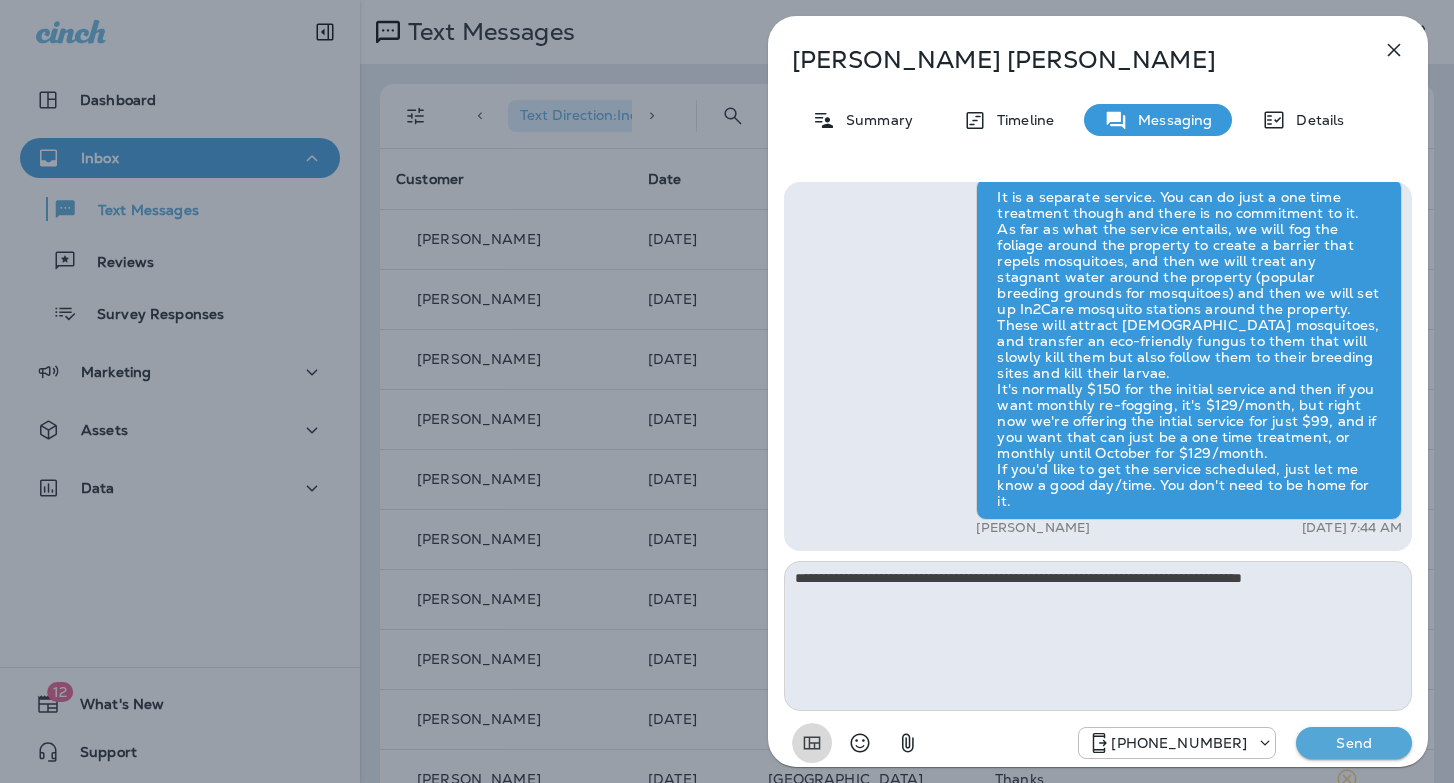 type 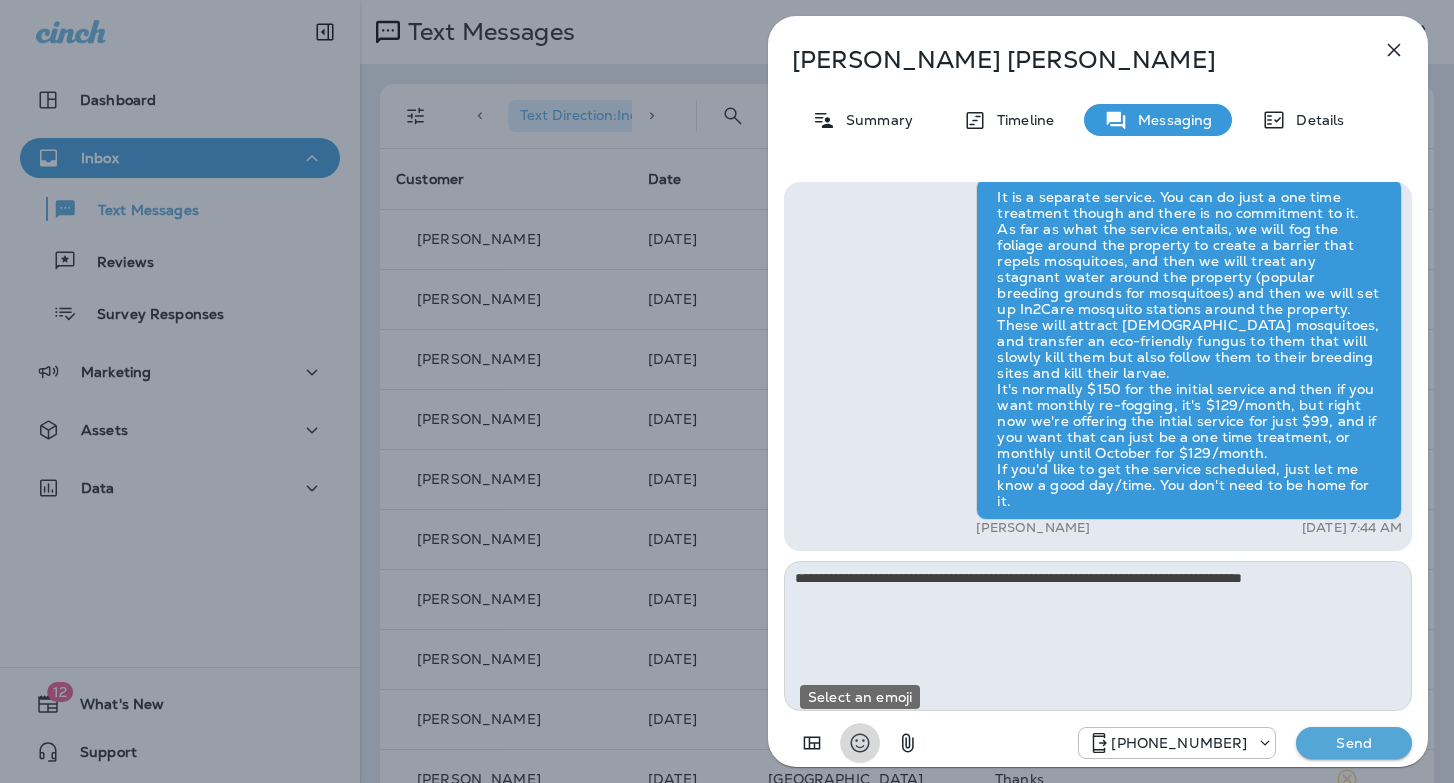 type 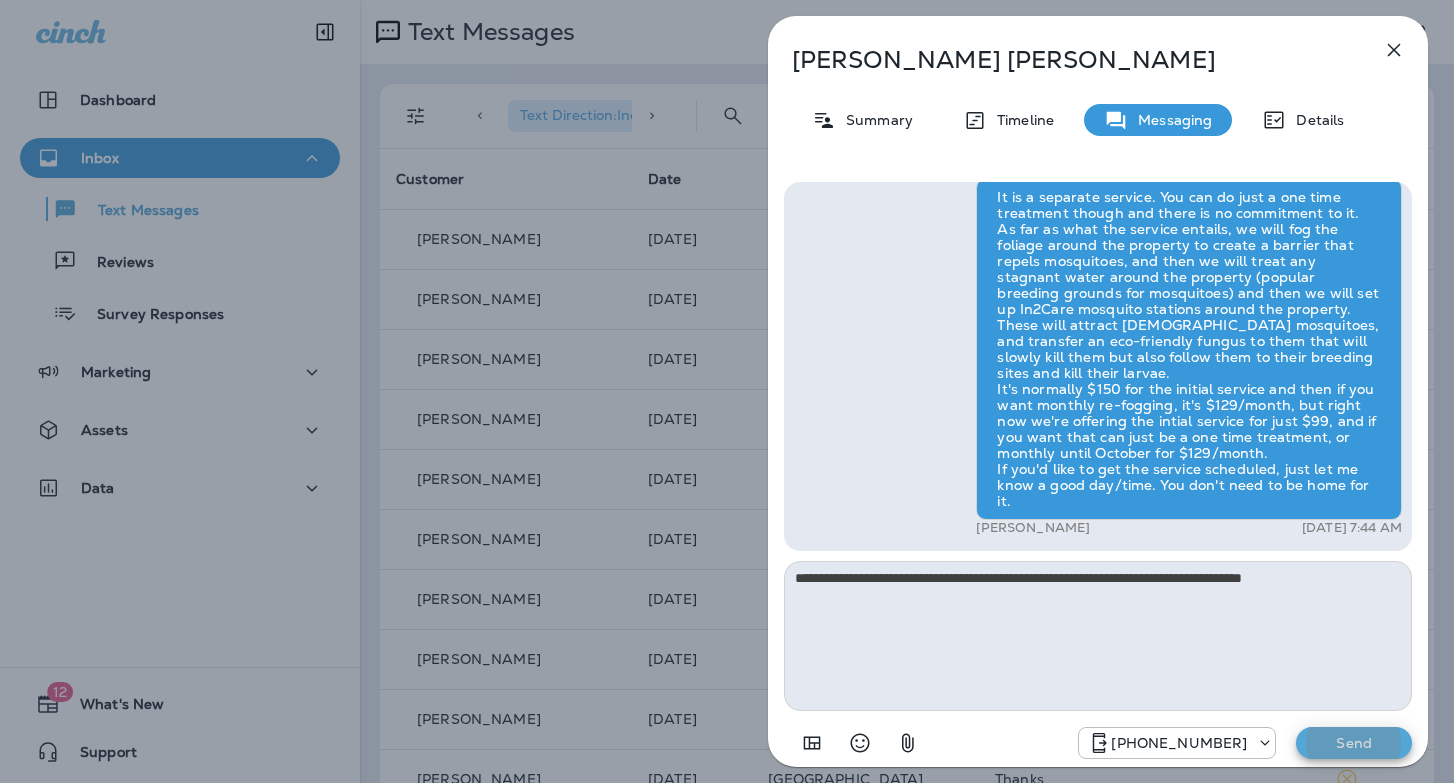 type 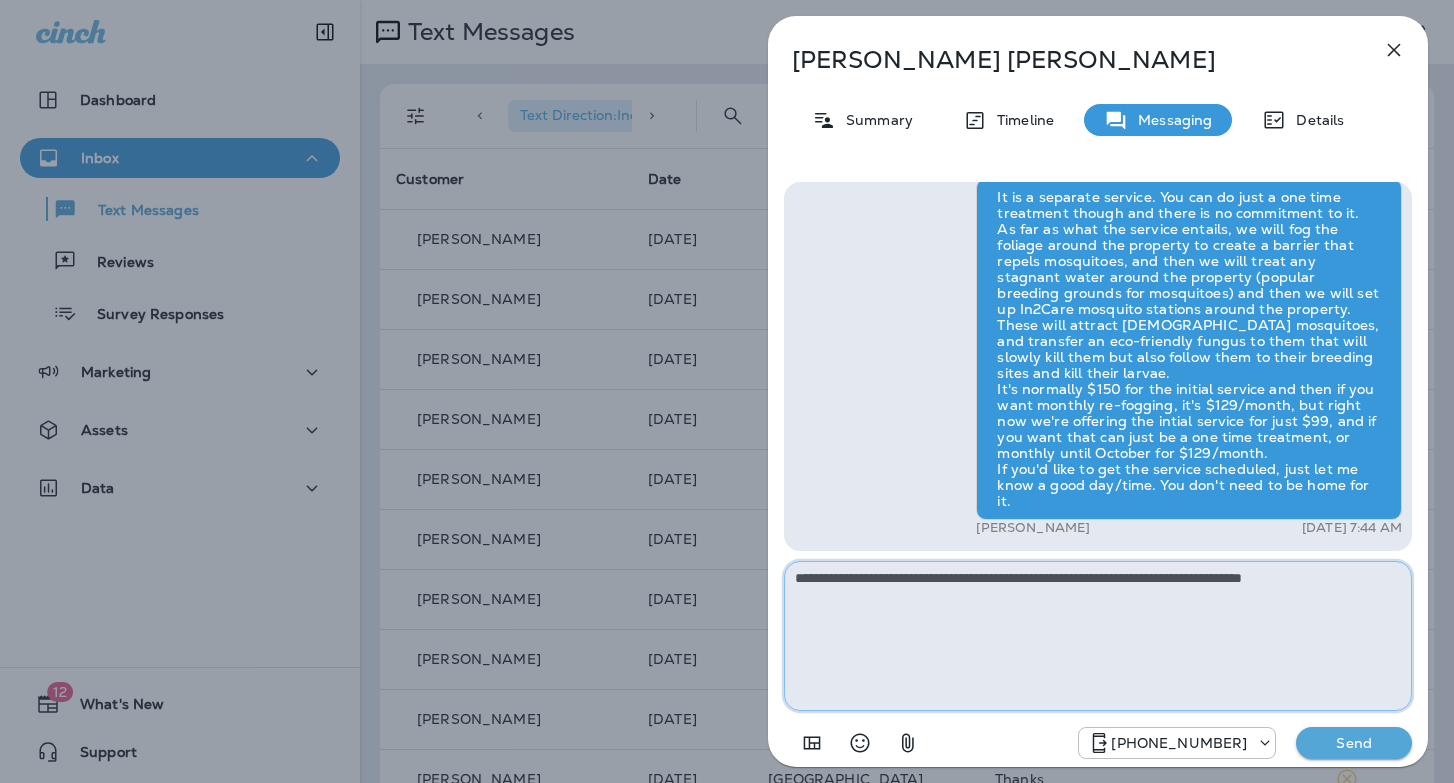 click on "**********" at bounding box center (1098, 636) 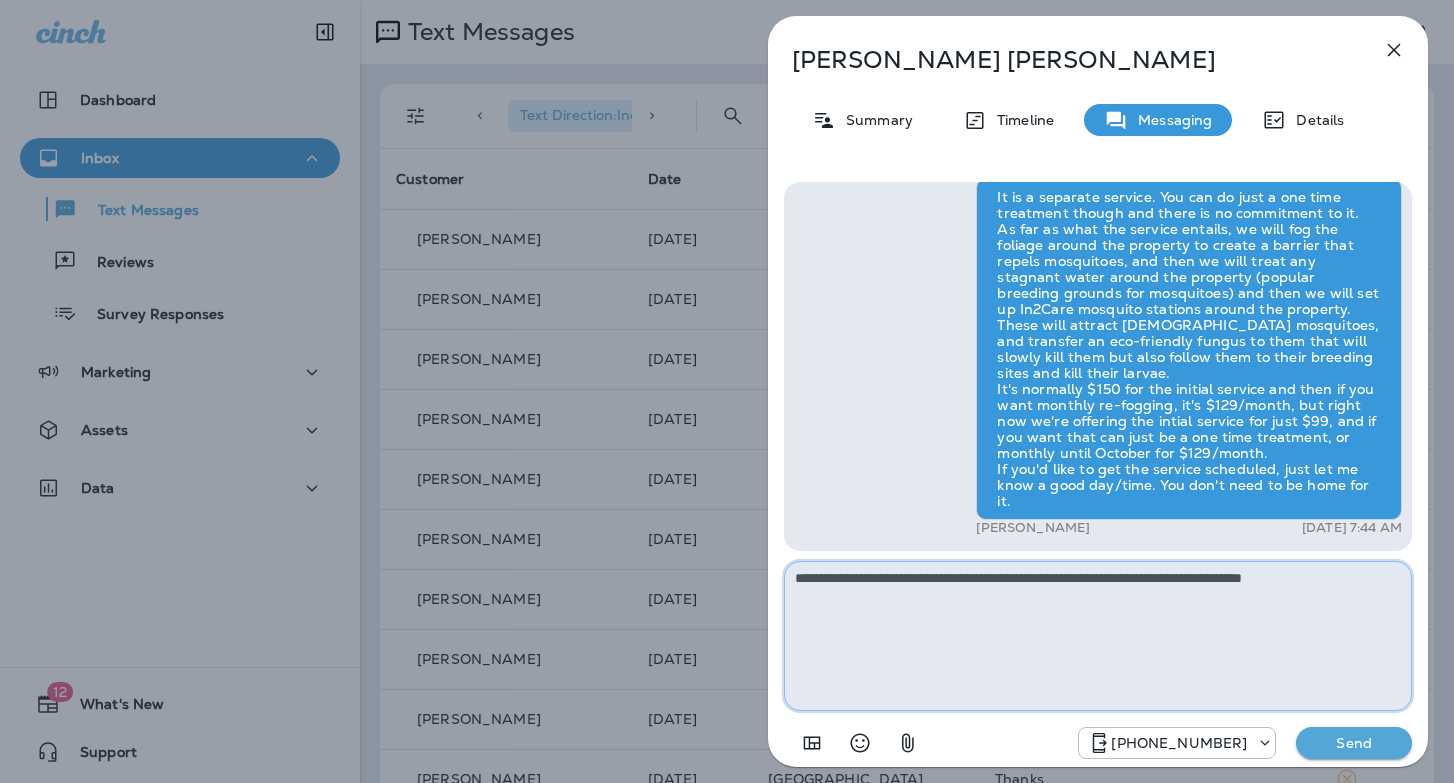 type on "**********" 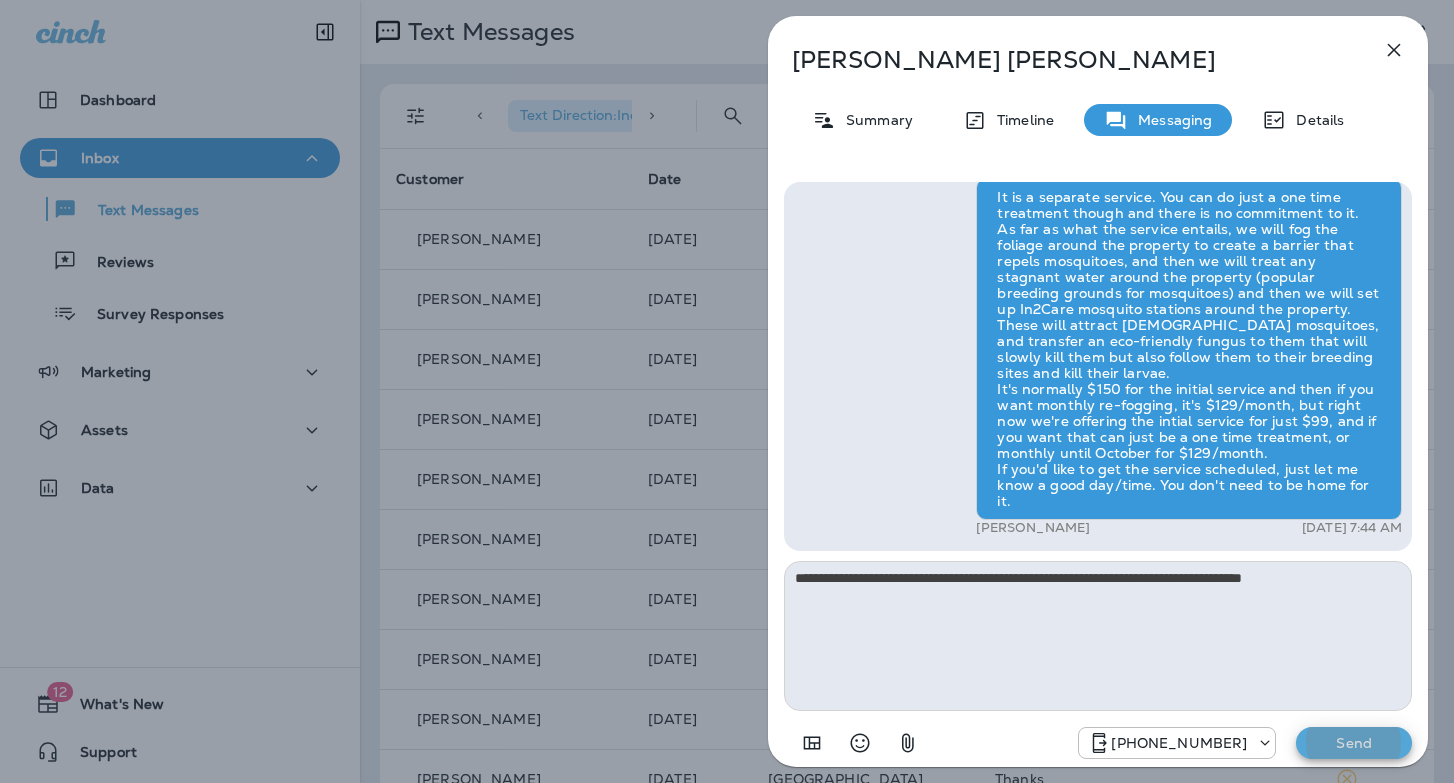 click on "Send" at bounding box center [1354, 743] 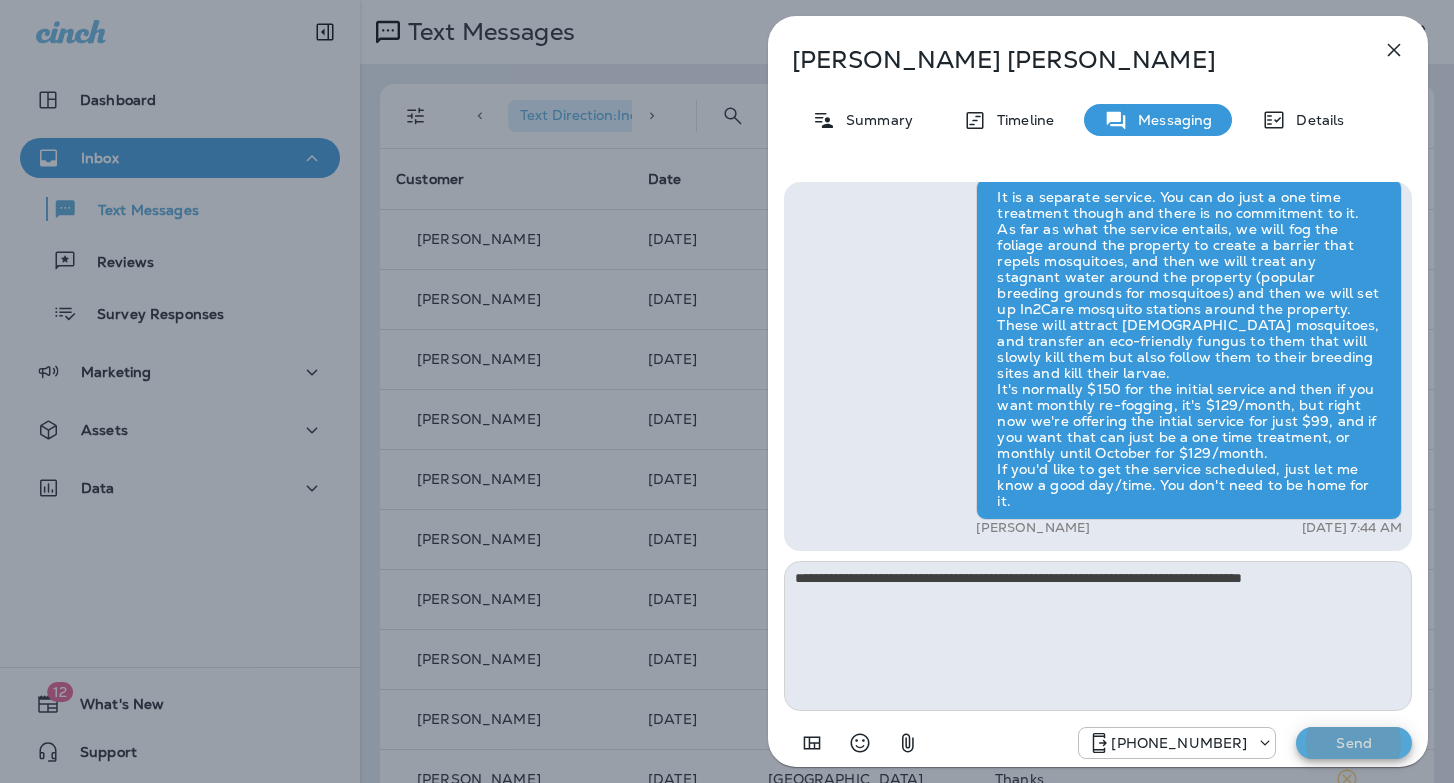 type 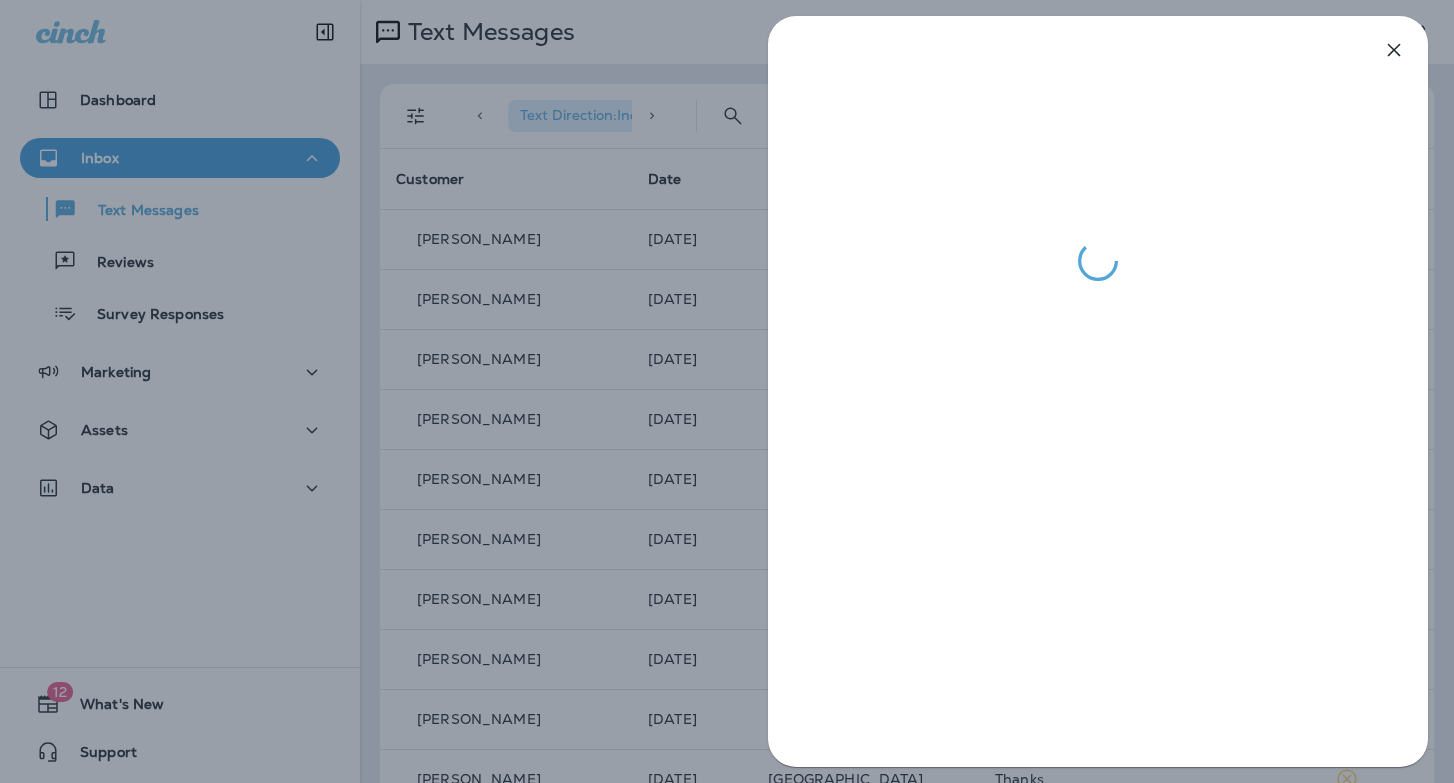 click at bounding box center [727, 391] 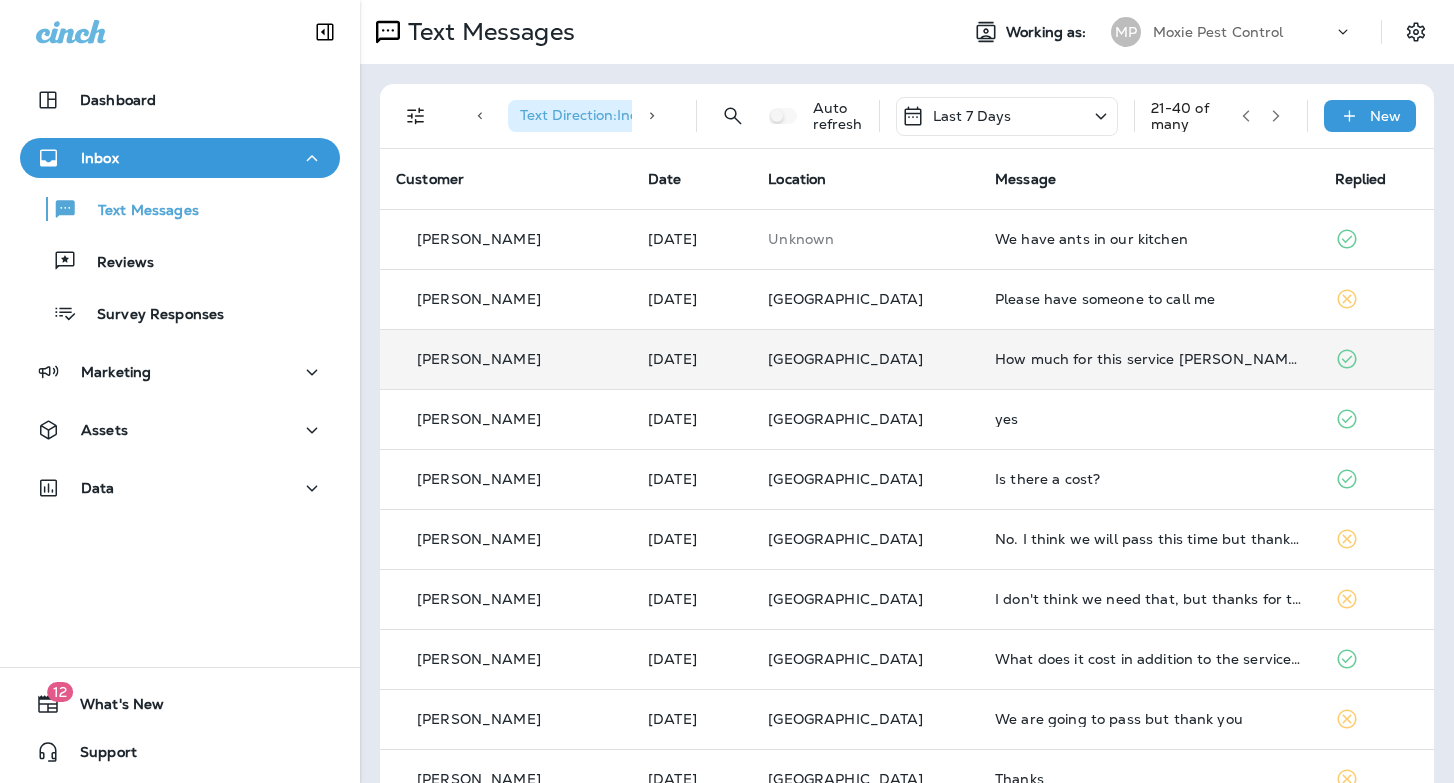 scroll, scrollTop: 23, scrollLeft: 0, axis: vertical 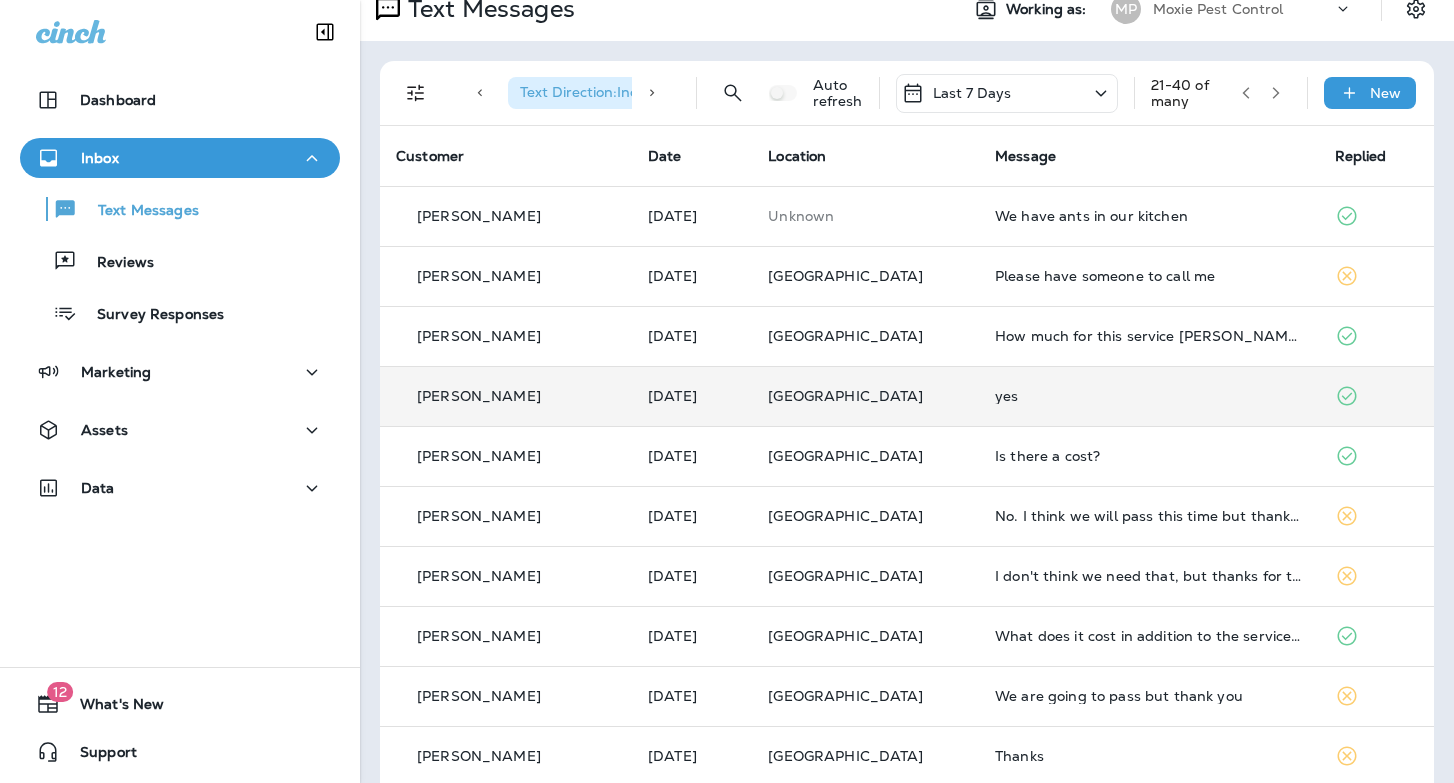 click on "yes" at bounding box center (1148, 396) 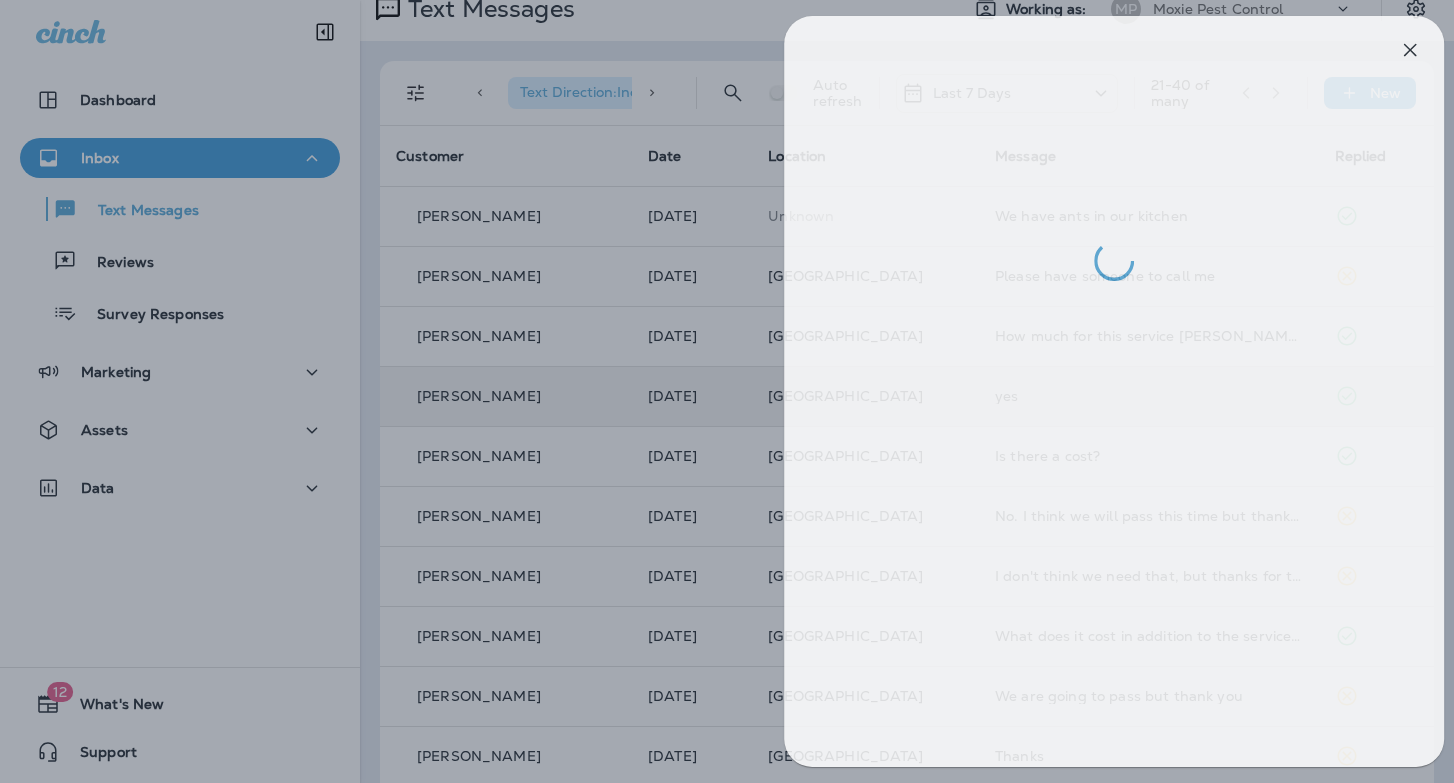 drag, startPoint x: 617, startPoint y: 360, endPoint x: 984, endPoint y: 388, distance: 368.06656 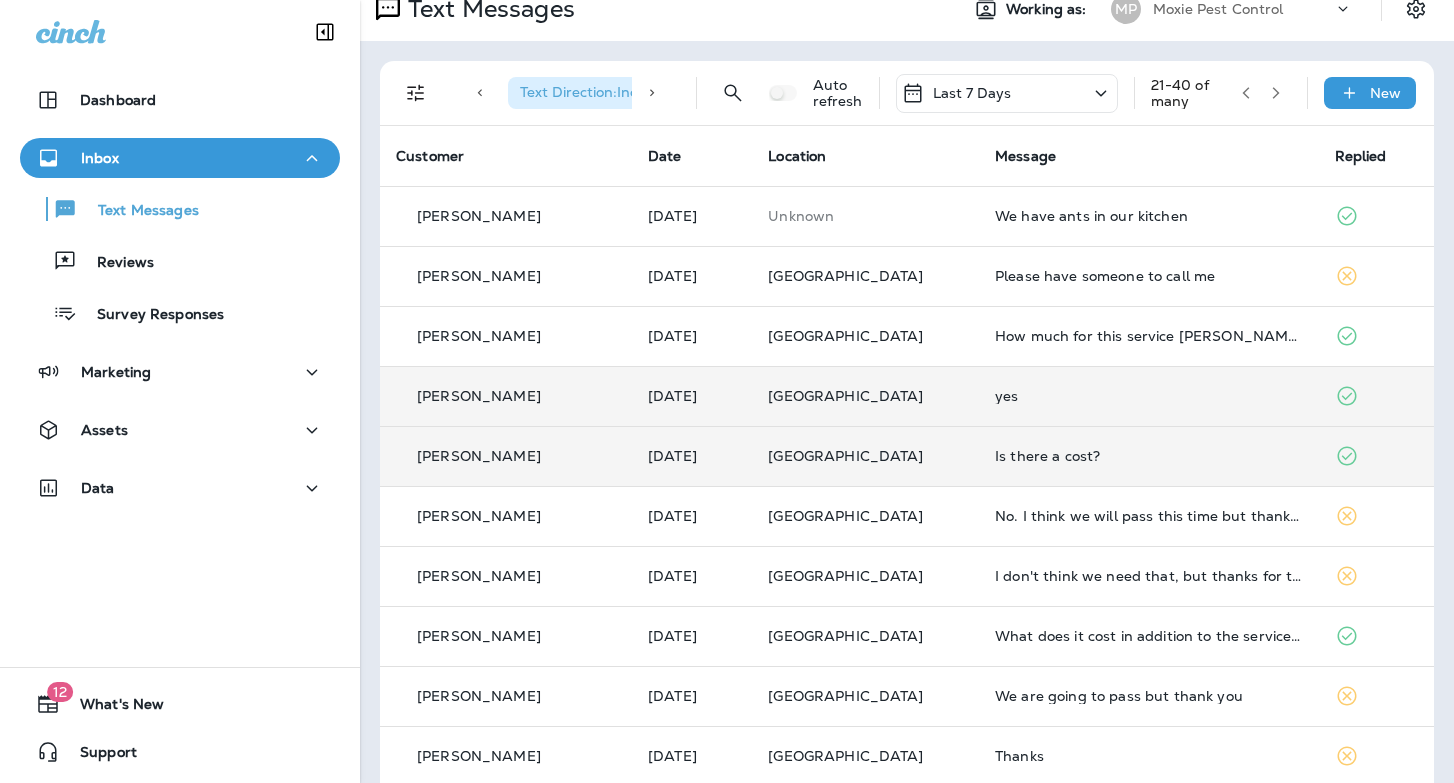 click on "Is there a cost?" at bounding box center [1148, 456] 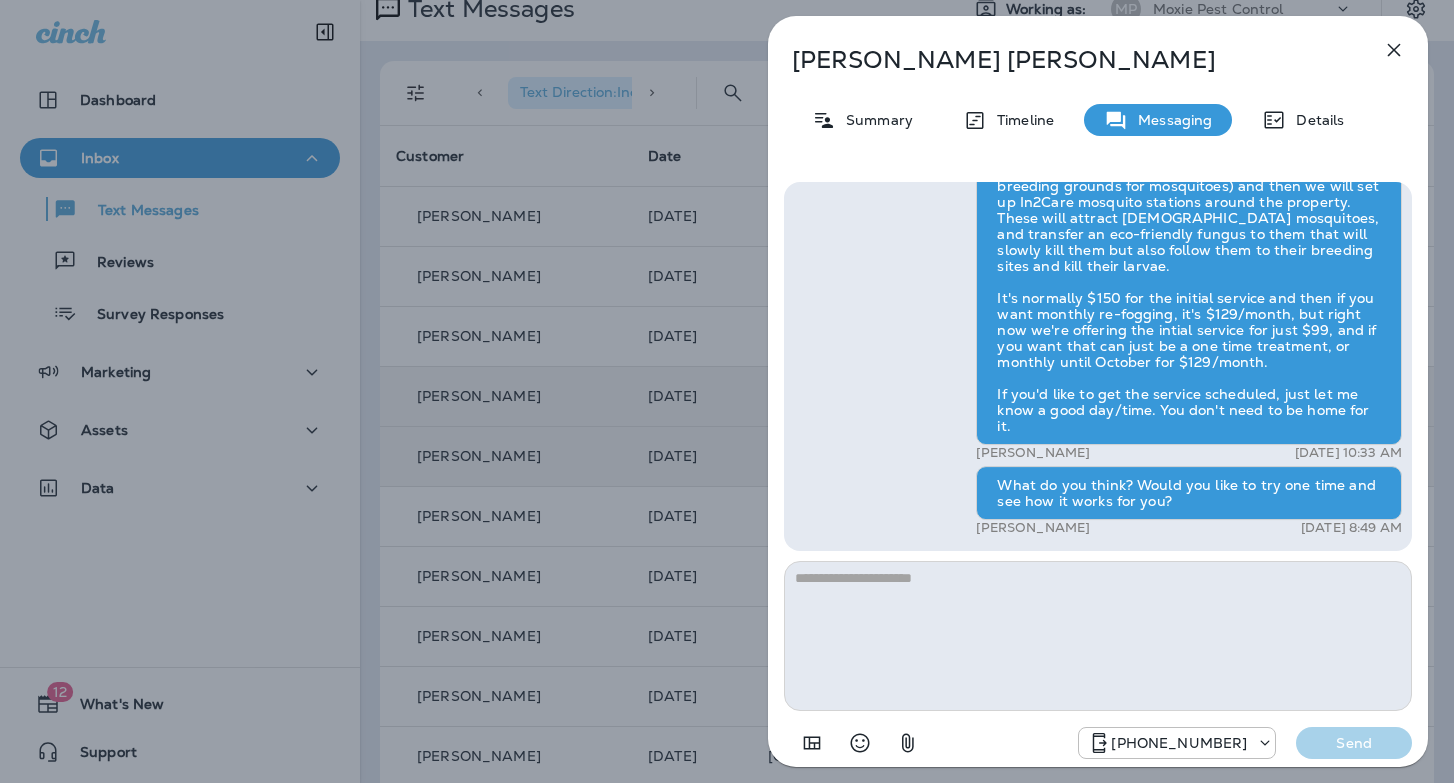 click on "Nolan   Addison Summary   Timeline   Messaging   Details   Hi,  Nolan , this is Cameron with Moxie Pest Control. We know Summer brings out the mosquitoes—and with the Summer season here, I’d love to get you on our schedule to come help take care of that. Just reply here if you're interested, and I'll let you know the details!
Reply STOP to optout +18174823792 Jul 26, 2025 9:11 AM Is there a cost? +1 (303) 710-2467 Jul 26, 2025 10:32 AM Ethan Meyer Jul 26, 2025 10:33 AM What do you think? Would you like to try one time and see how it works for you? Tyler Richard Jul 28, 2025 8:49 AM +18174823792 Send" at bounding box center [727, 391] 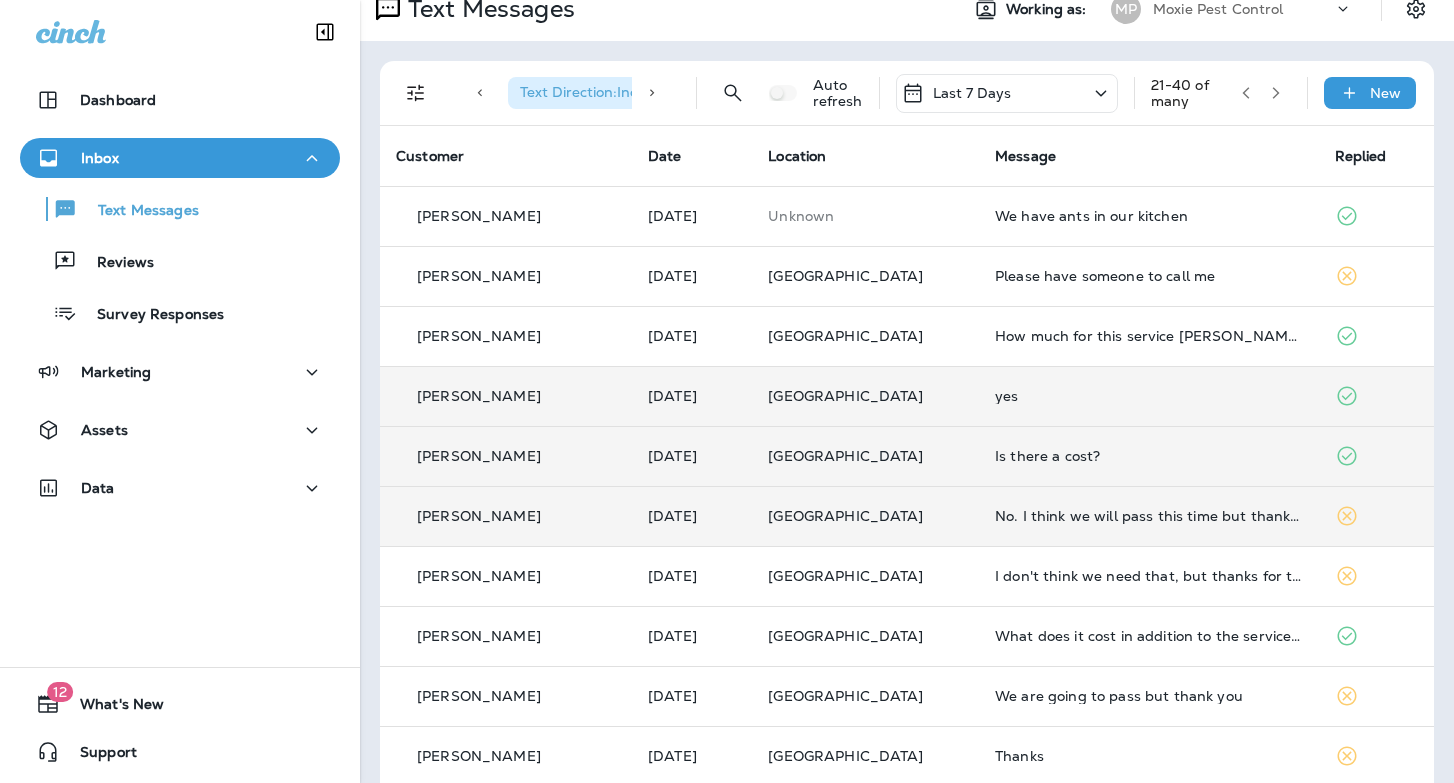 click on "No. I think we will pass this time but thanks for reaching out." at bounding box center [1148, 516] 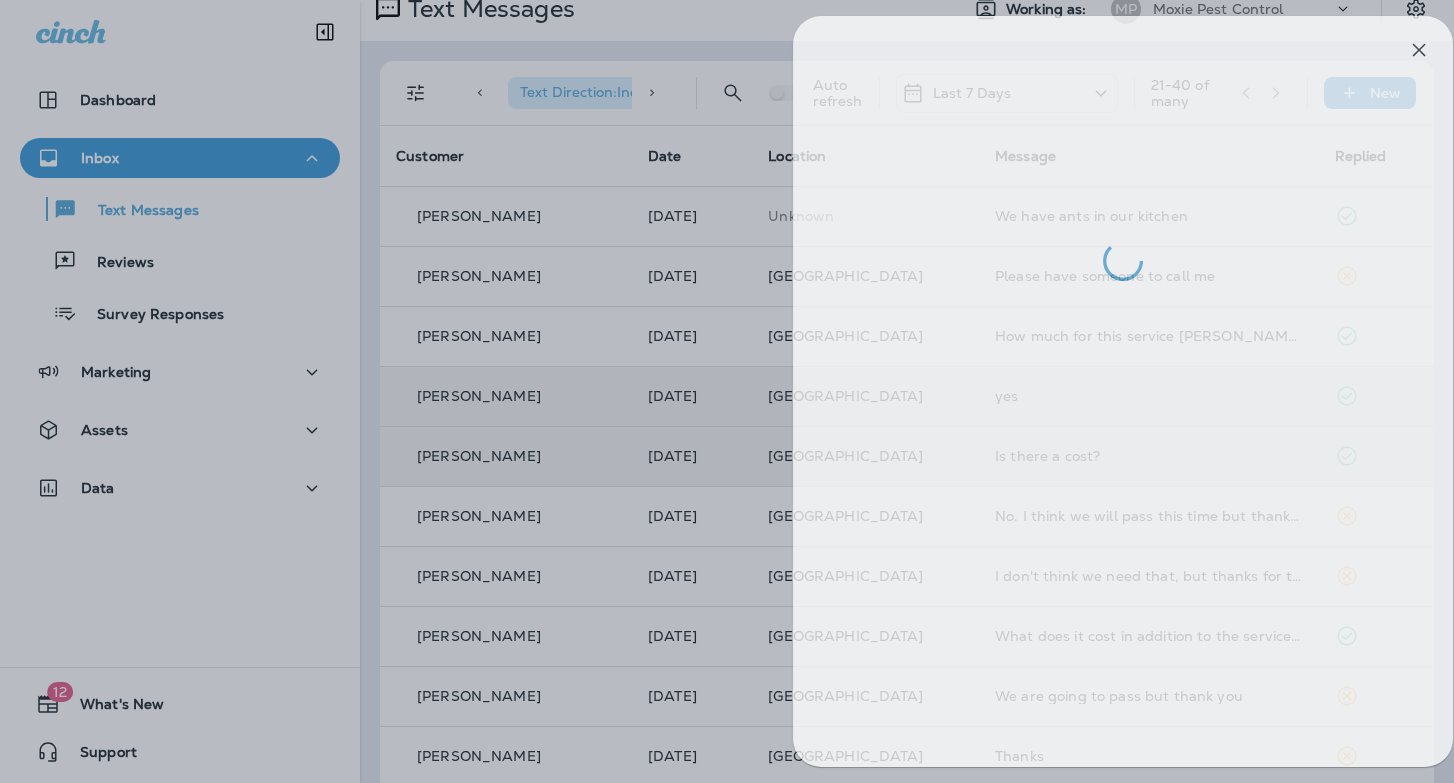 click at bounding box center [752, 391] 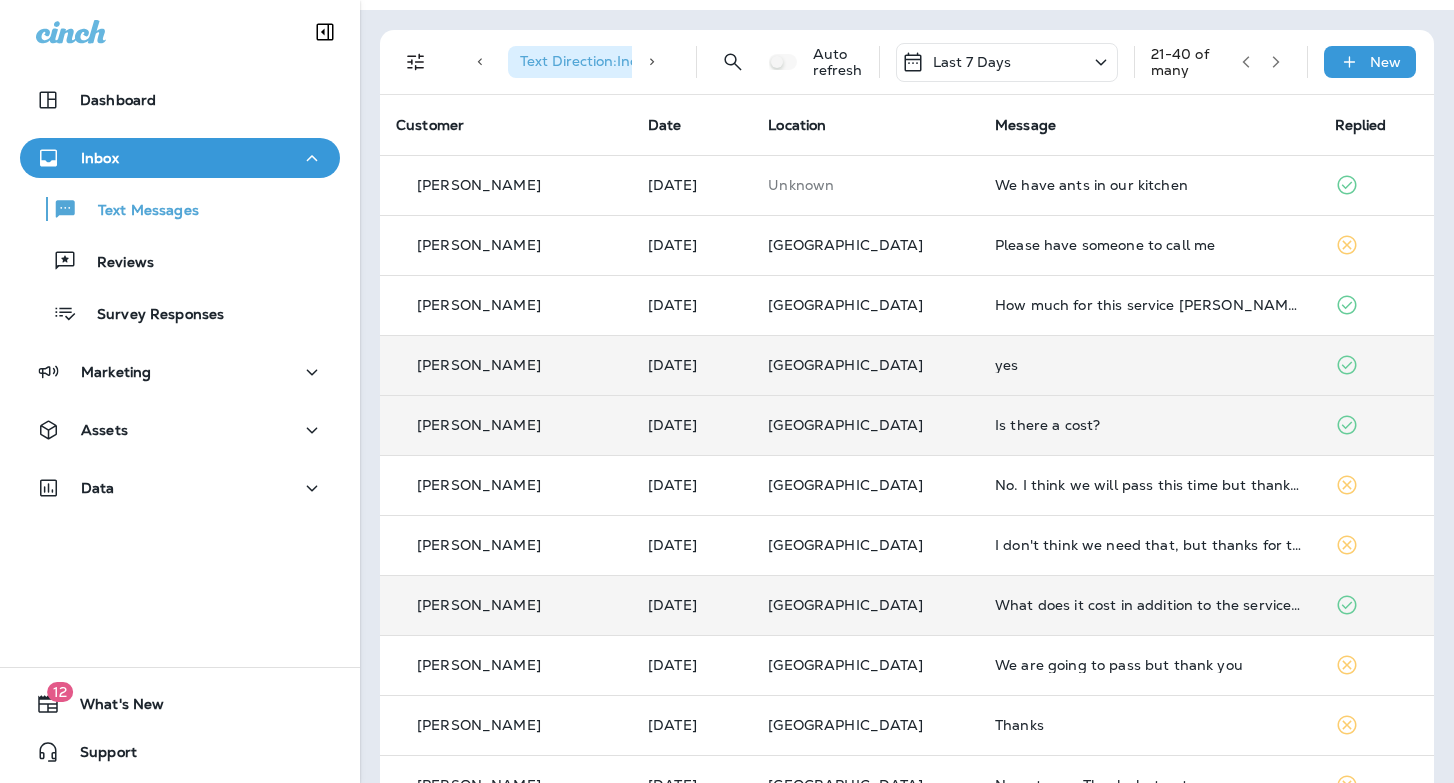 scroll, scrollTop: 68, scrollLeft: 0, axis: vertical 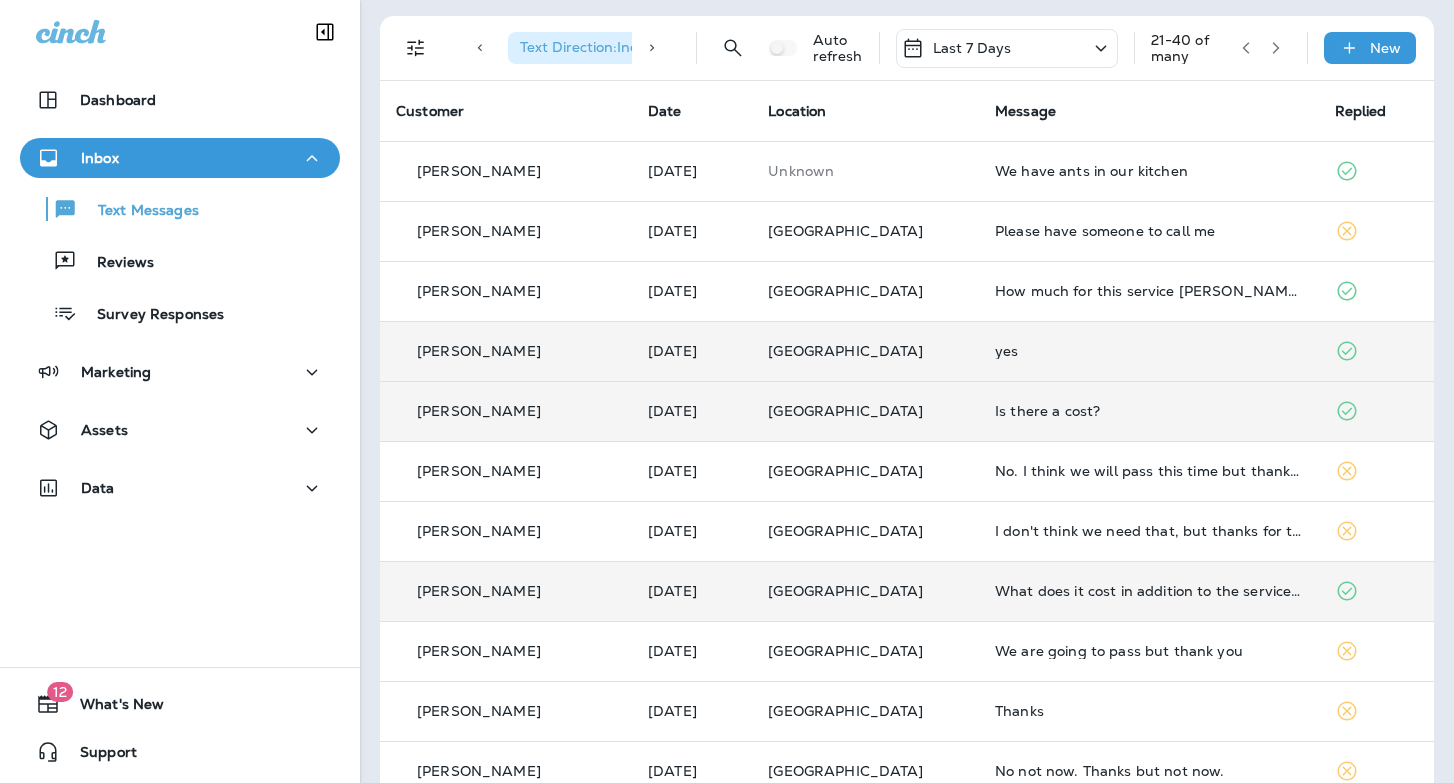 click on "What does it cost in addition to the service we already have?" at bounding box center [1148, 591] 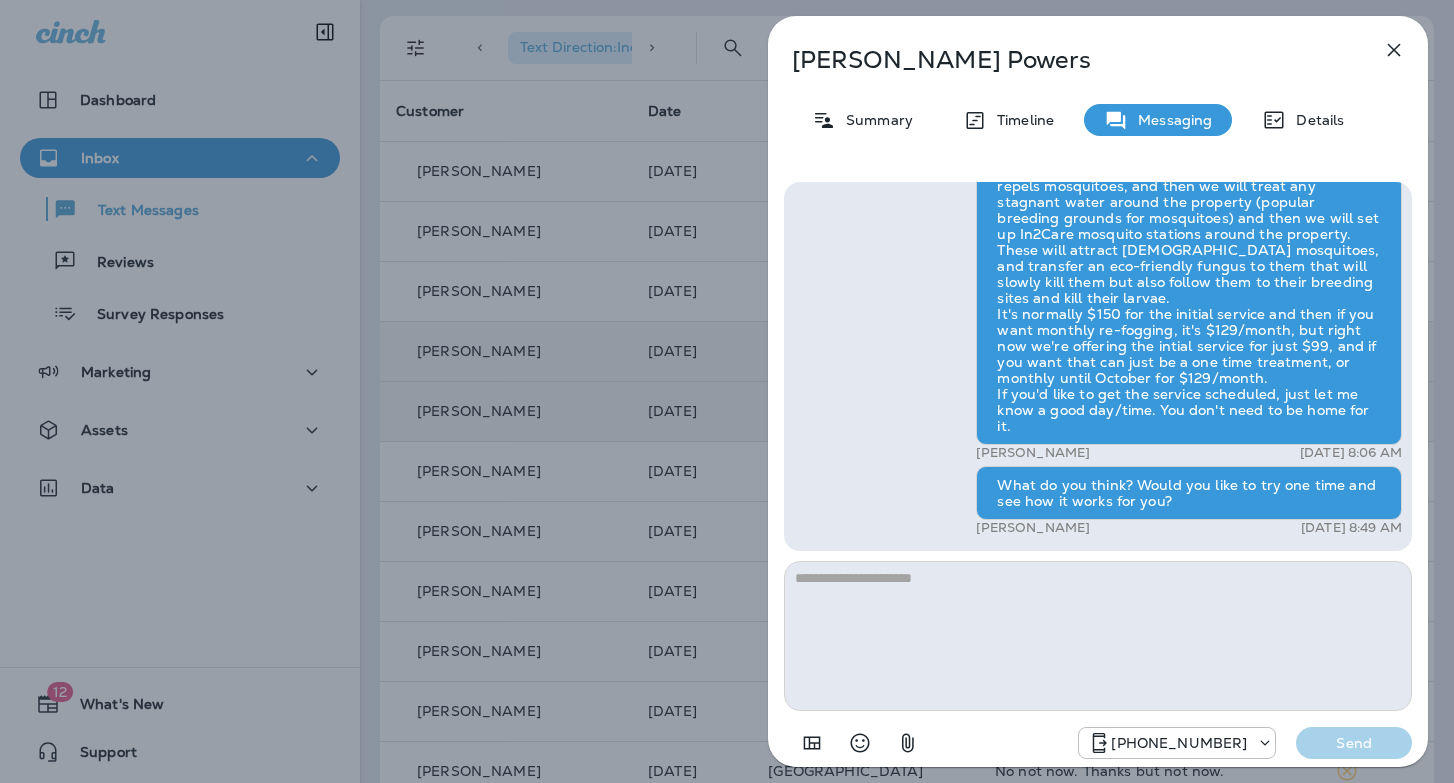 drag, startPoint x: 651, startPoint y: 482, endPoint x: 702, endPoint y: 493, distance: 52.17279 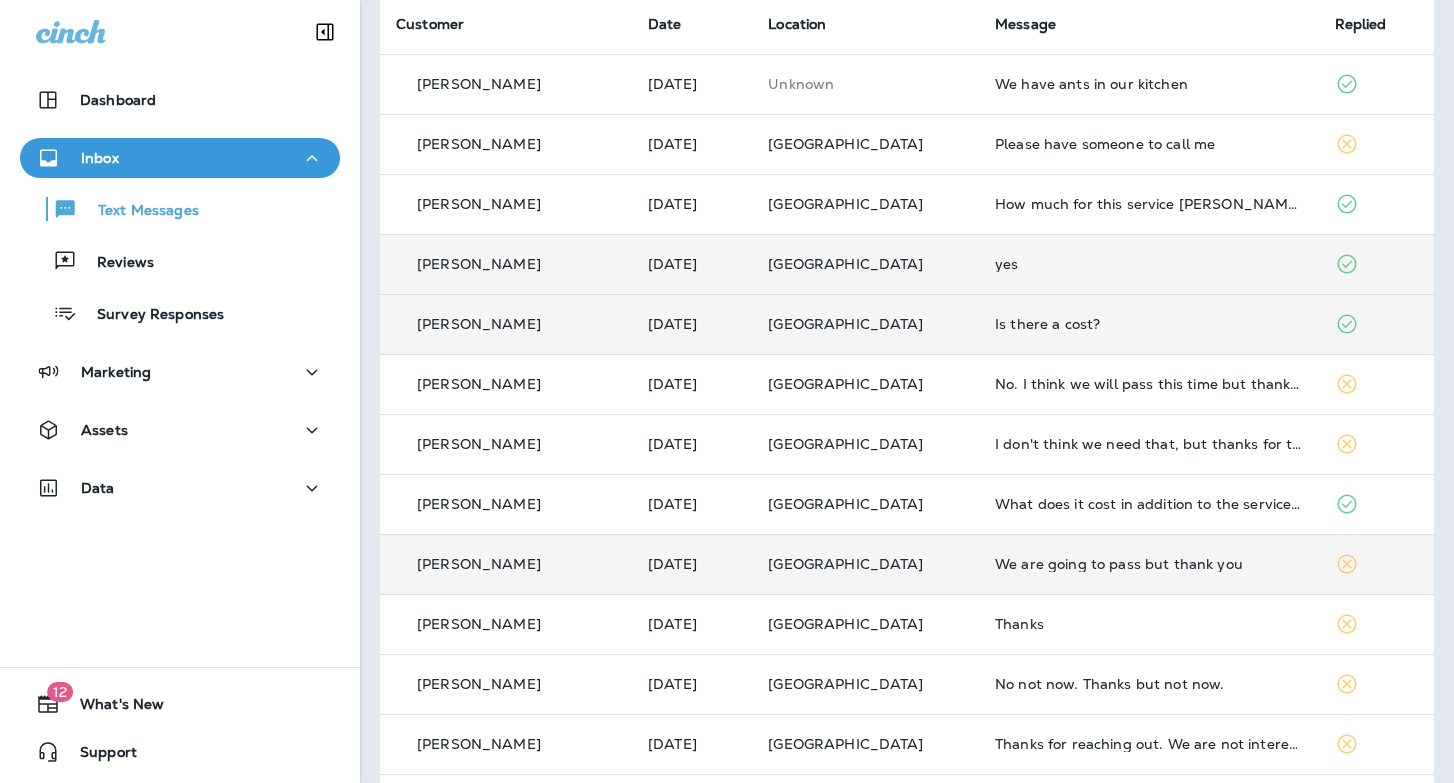scroll, scrollTop: 182, scrollLeft: 0, axis: vertical 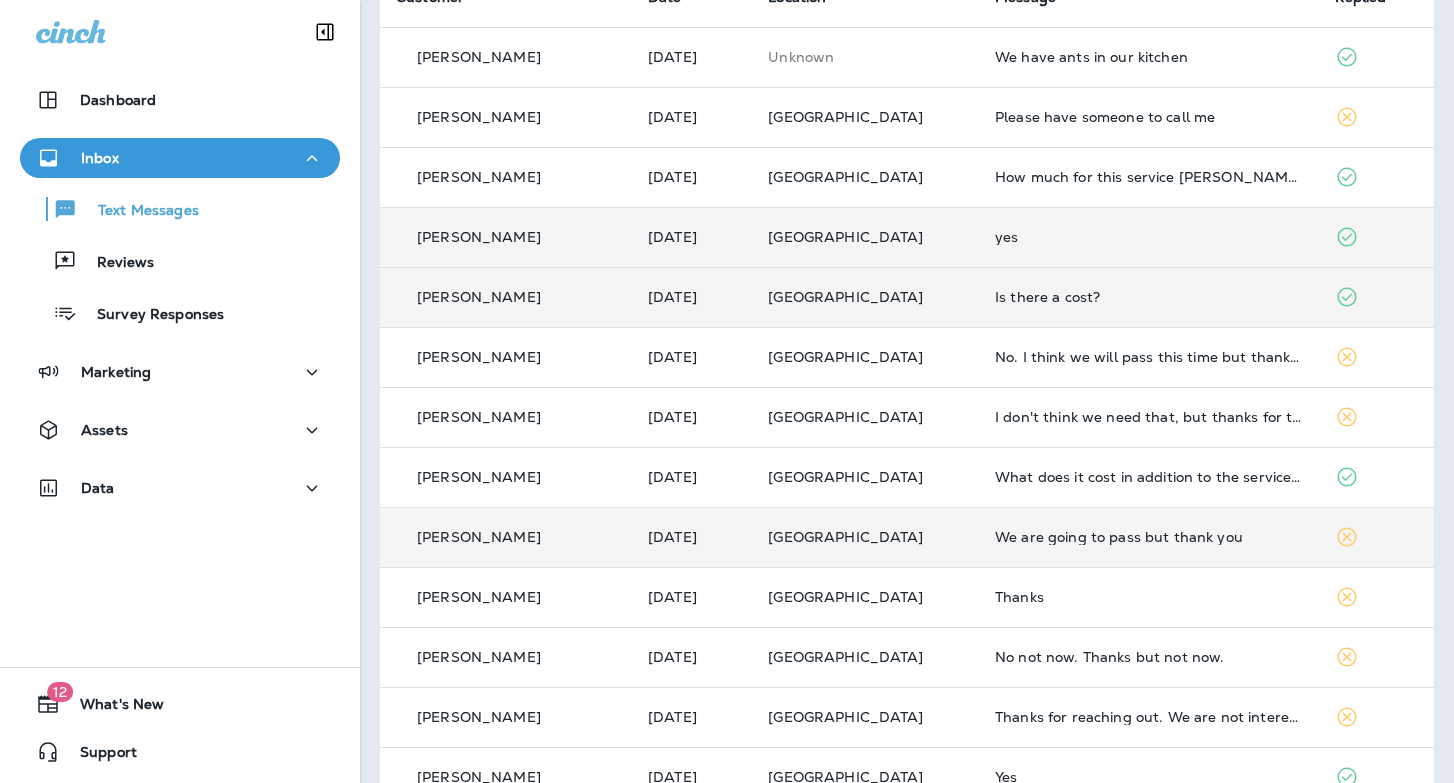 click on "We are going to pass but thank you" at bounding box center (1148, 537) 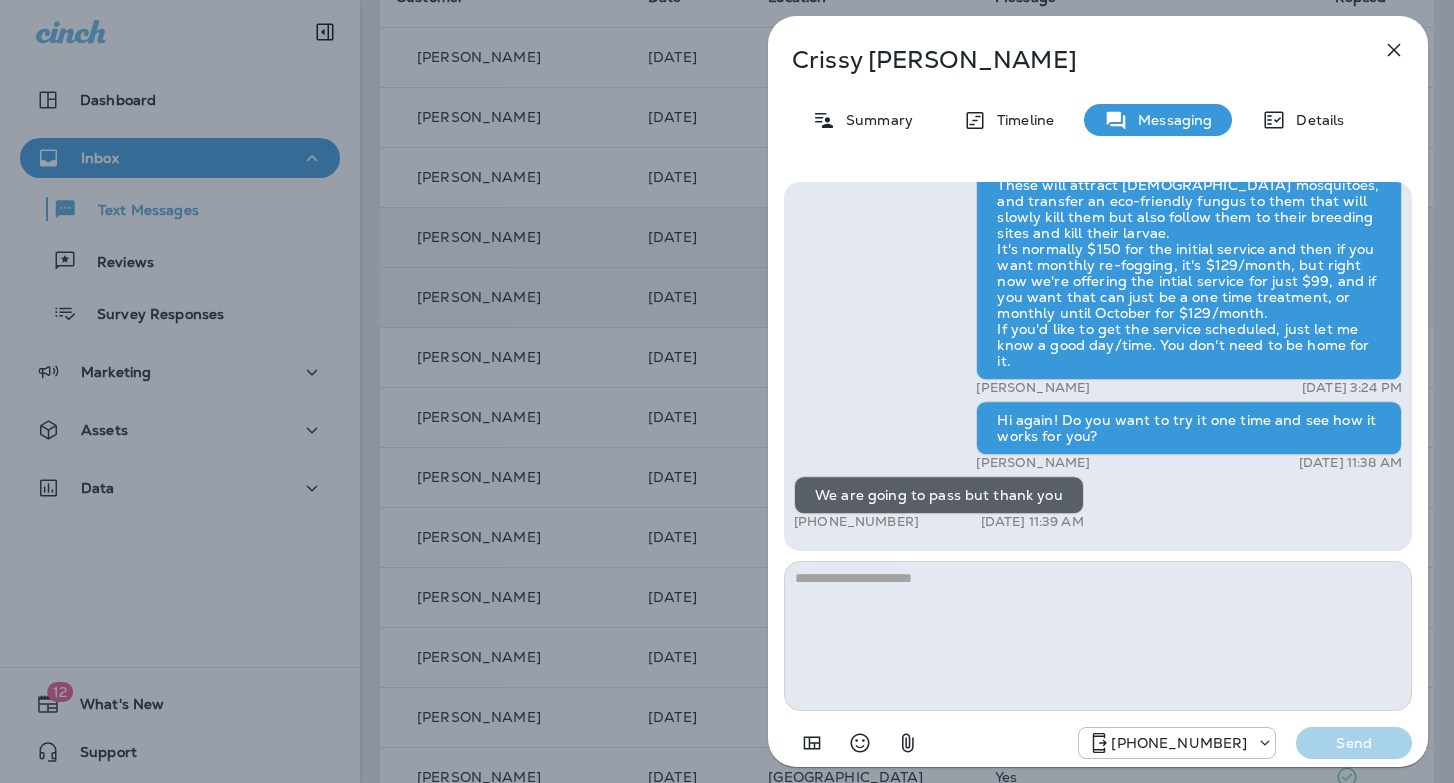 click on "Crissy   Lyles Summary   Timeline   Messaging   Details   Hi,  Crissy , this is Cameron with Moxie Pest Control. We know Summer brings out the mosquitoes—and with the Summer season here, I’d love to get you on our schedule to come help take care of that. Just reply here if you're interested, and I'll let you know the details!
Reply STOP to optout +18174823792 Jul 23, 2025 10:36 AM Just checking in,  Crissy . Our mosquito service is extremely effective, and it's totally pet and family friendly! We get awesome reviews on it.  Want me to send you more details?
Reply STOP to optout +18174823792 Jul 24, 2025 10:42 AM Yes  +1 (607) 316-8265 Jul 24, 2025 3:23 PM Tyler Richard Jul 24, 2025 3:24 PM Hi again! Do you want to try it one time and see how it works for you? Tyler Richard Jul 25, 2025 11:38 AM We are going to pass but thank you  +1 (607) 316-8265 Jul 25, 2025 11:39 AM +18174823792 Send" at bounding box center (727, 391) 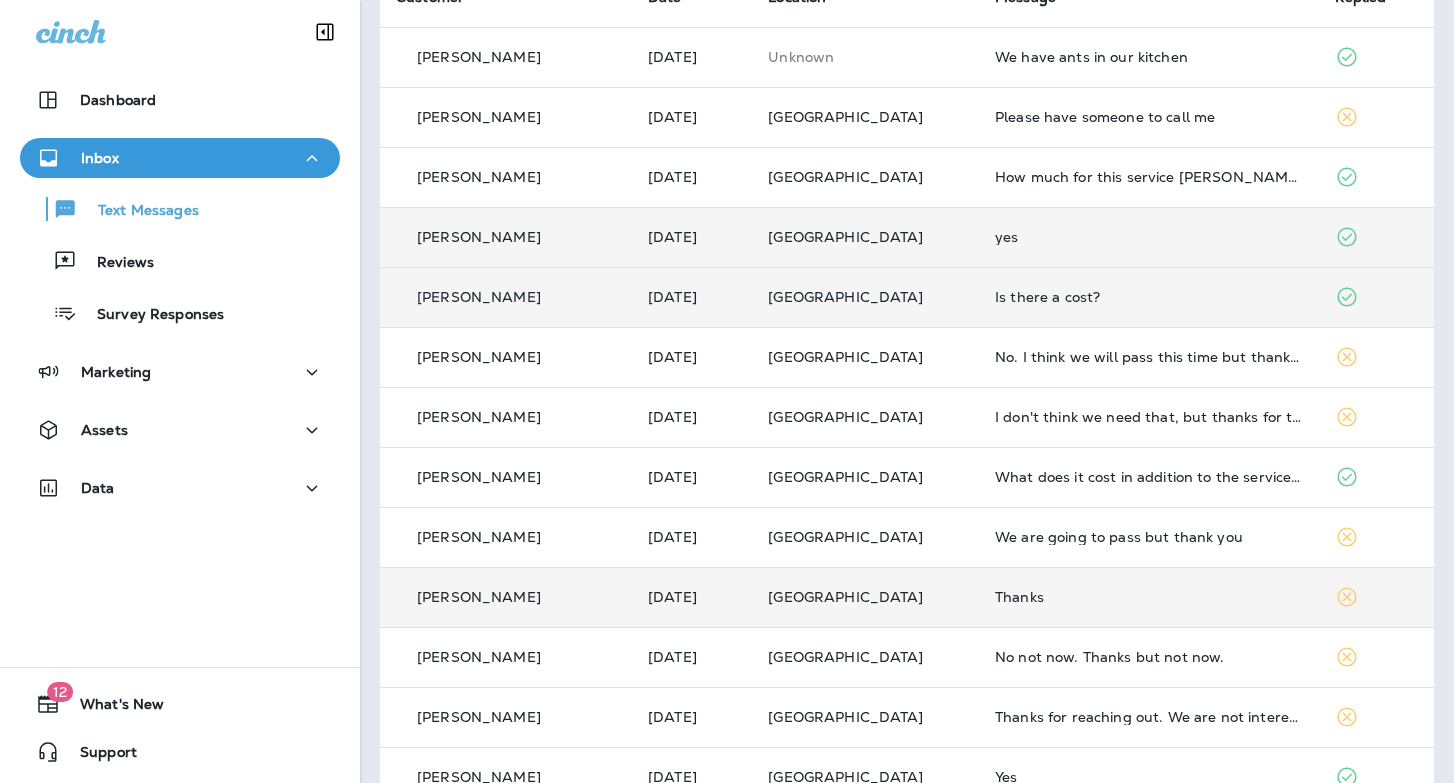 scroll, scrollTop: 217, scrollLeft: 0, axis: vertical 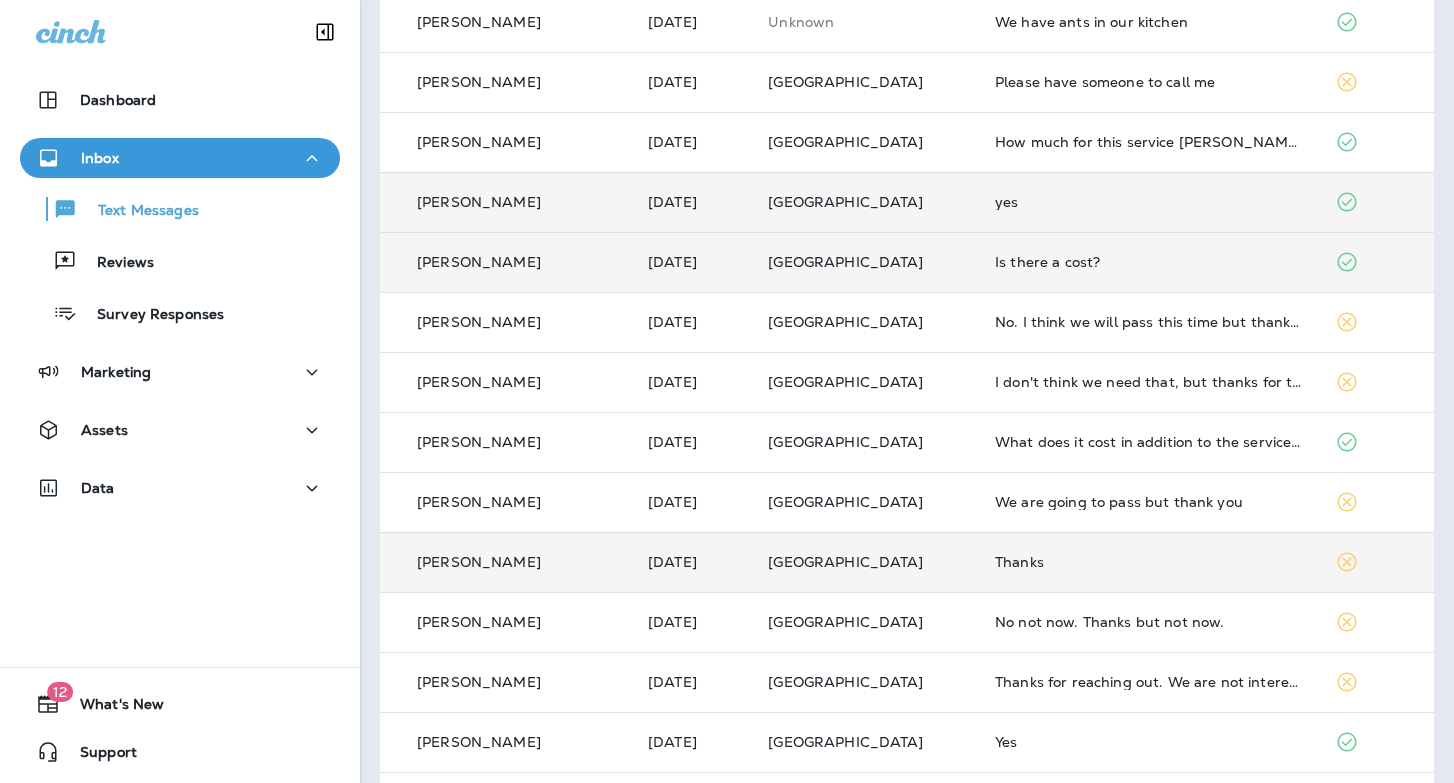 click on "Thanks" at bounding box center (1148, 562) 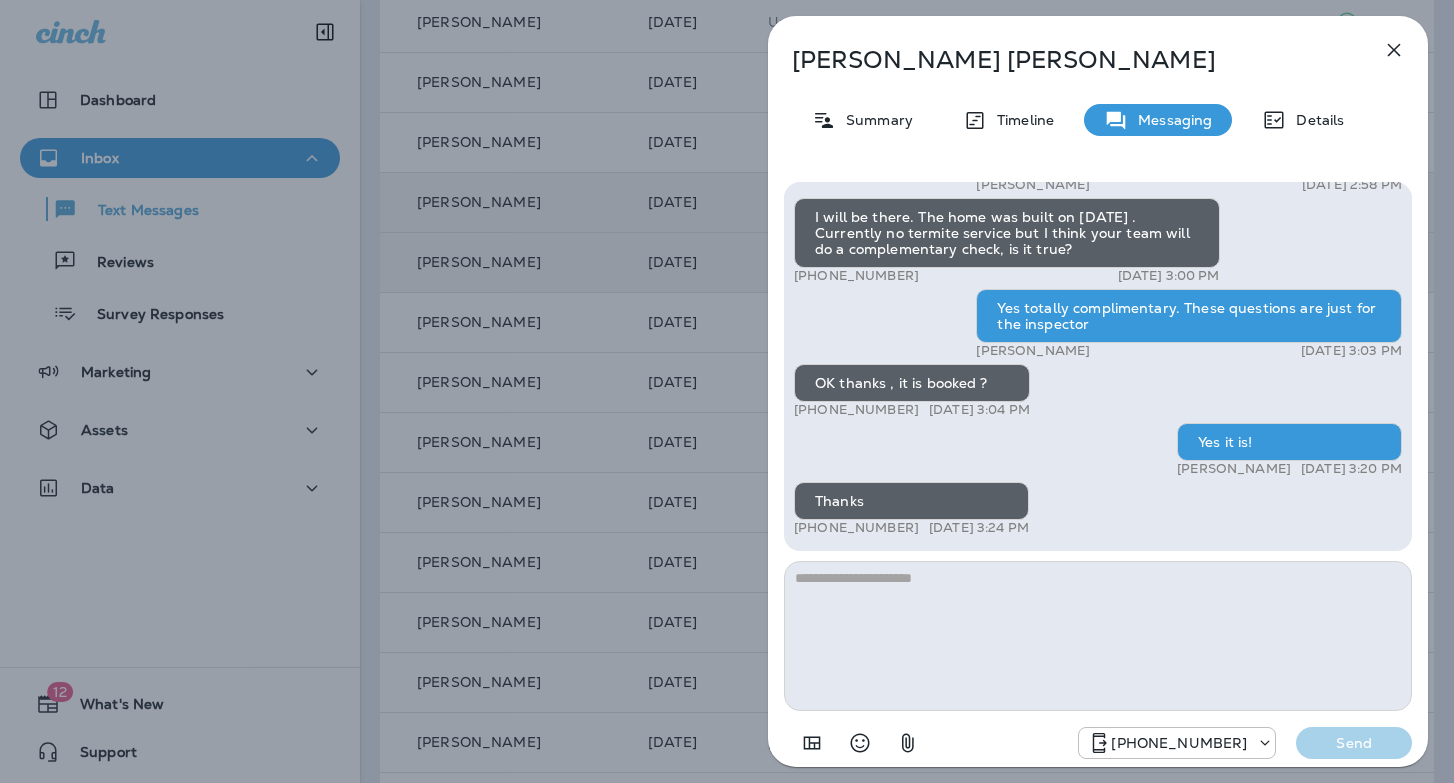 click on "Joe   Zhou Summary   Timeline   Messaging   Details   Hi,  Joe , this is Cameron with Moxie Pest Control. We know Summer brings out the mosquitoes—and with the Summer season here, I’d love to get you on our schedule to come help take care of that. Just reply here if you're interested, and I'll let you know the details!
Reply STOP to optout +18174823792 Jul 23, 2025 10:37 AM Just checking in,  Joe . Our mosquito service is extremely effective, and it's totally pet and family friendly! We get awesome reviews on it.  Want me to send you more details?
Reply STOP to optout +18174823792 Jul 24, 2025 10:43 AM Can you run a termite check for my house ?  +1 (650) 701-5428 Jul 24, 2025 11:20 AM Sure! Could you do Friday August 1st in a 830am-1030am window? Tyler Richard Jul 24, 2025 2:50 PM Can you find Friday afternoon 3-5pm? +1 (650) 701-5428 Jul 24, 2025 2:51 PM Tomorrow or the 1st? Tyler Richard Jul 24, 2025 2:56 PM Aug 1st +1 (650) 701-5428 Jul 24, 2025 2:57 PM Tyler Richard Jul 24, 2025 2:58 PM Tyler Richard" at bounding box center (727, 391) 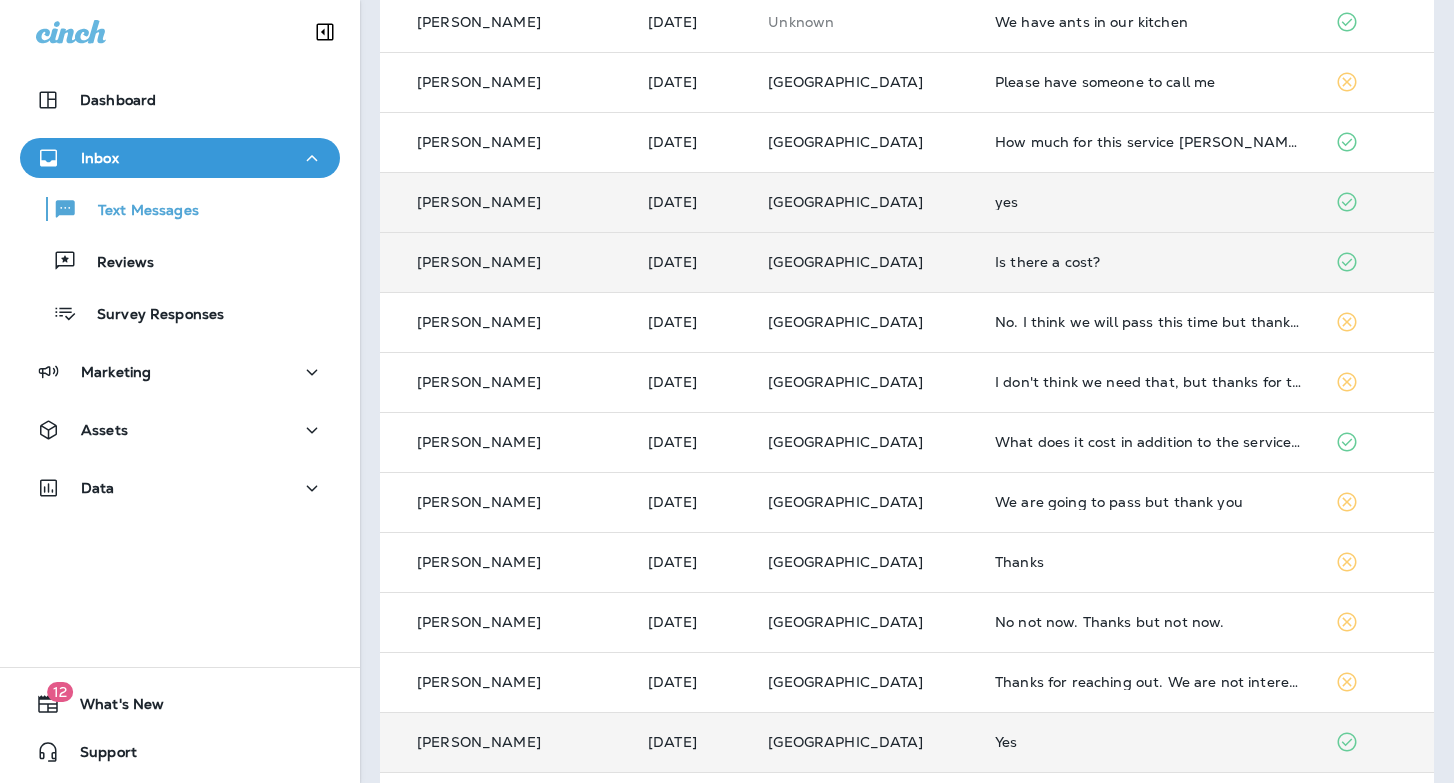 click on "Yes" at bounding box center [1148, 742] 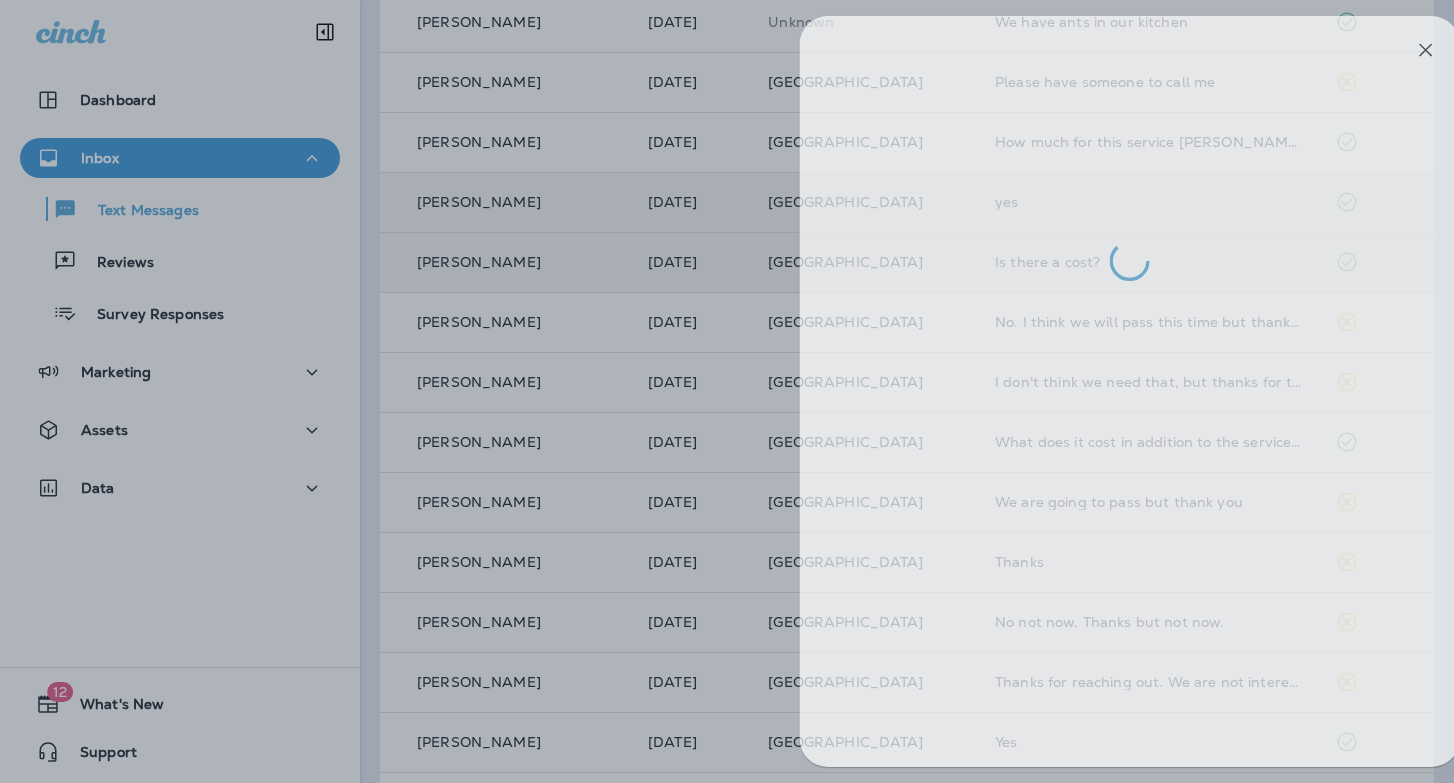 drag, startPoint x: 648, startPoint y: 497, endPoint x: 810, endPoint y: 515, distance: 162.99693 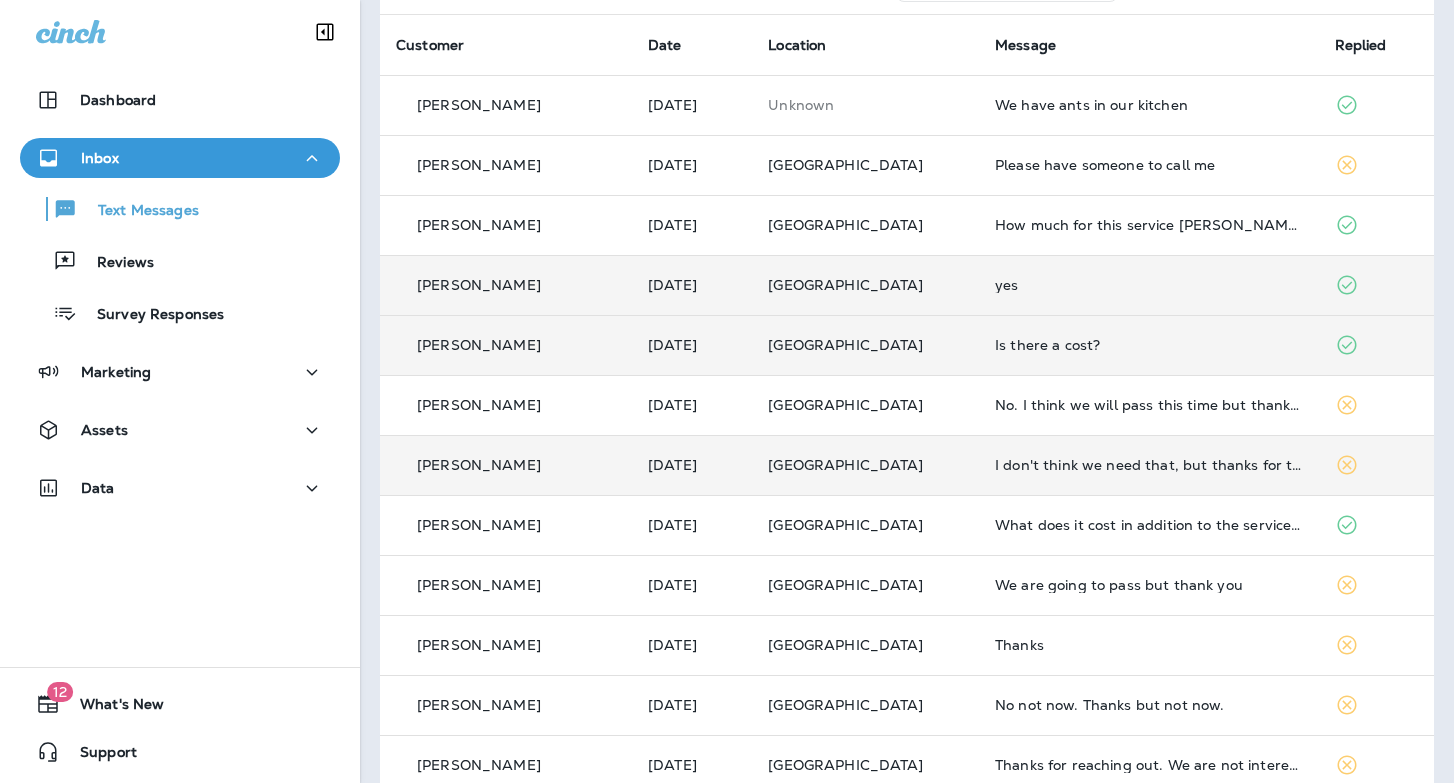scroll, scrollTop: 0, scrollLeft: 0, axis: both 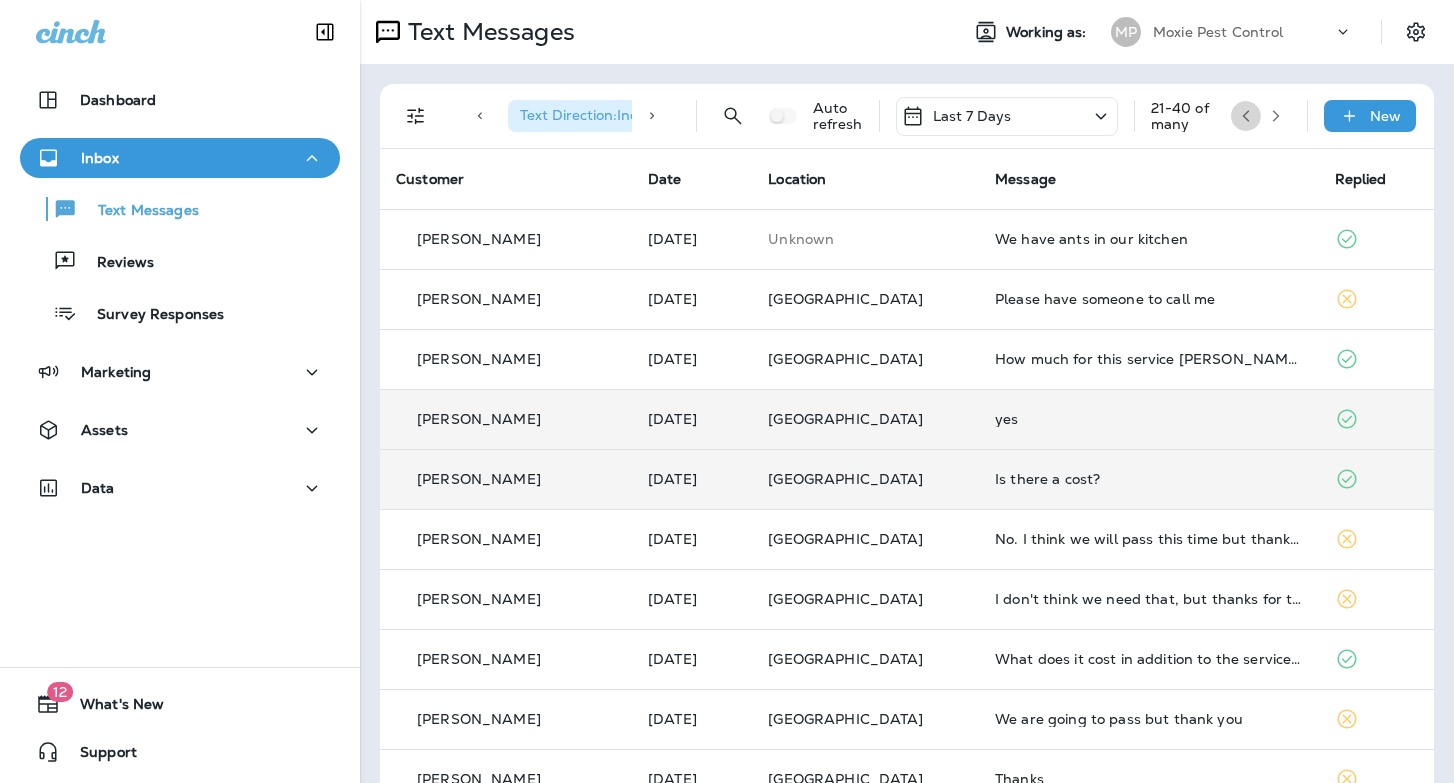 click 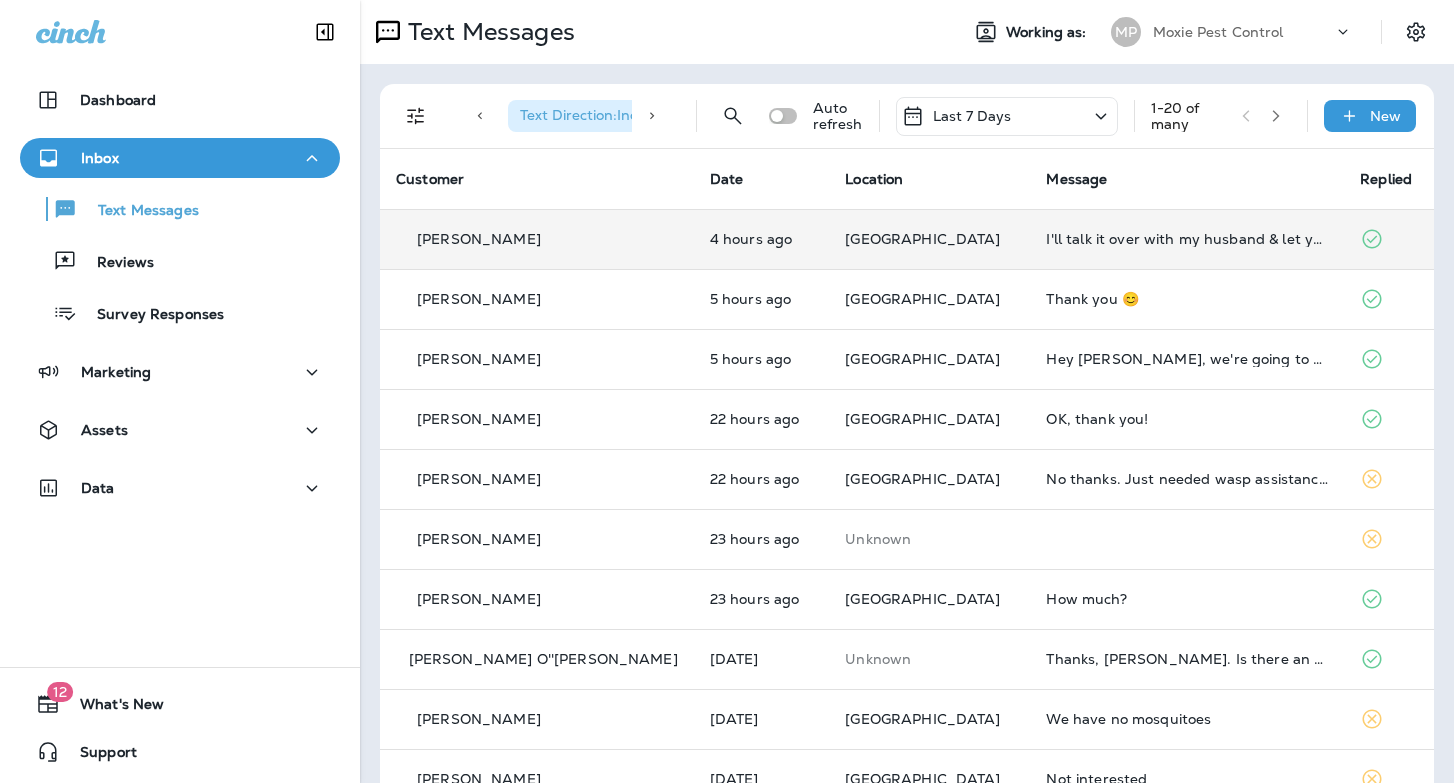 click on "I'll talk it over with my husband & let you know!  :)" at bounding box center (1187, 239) 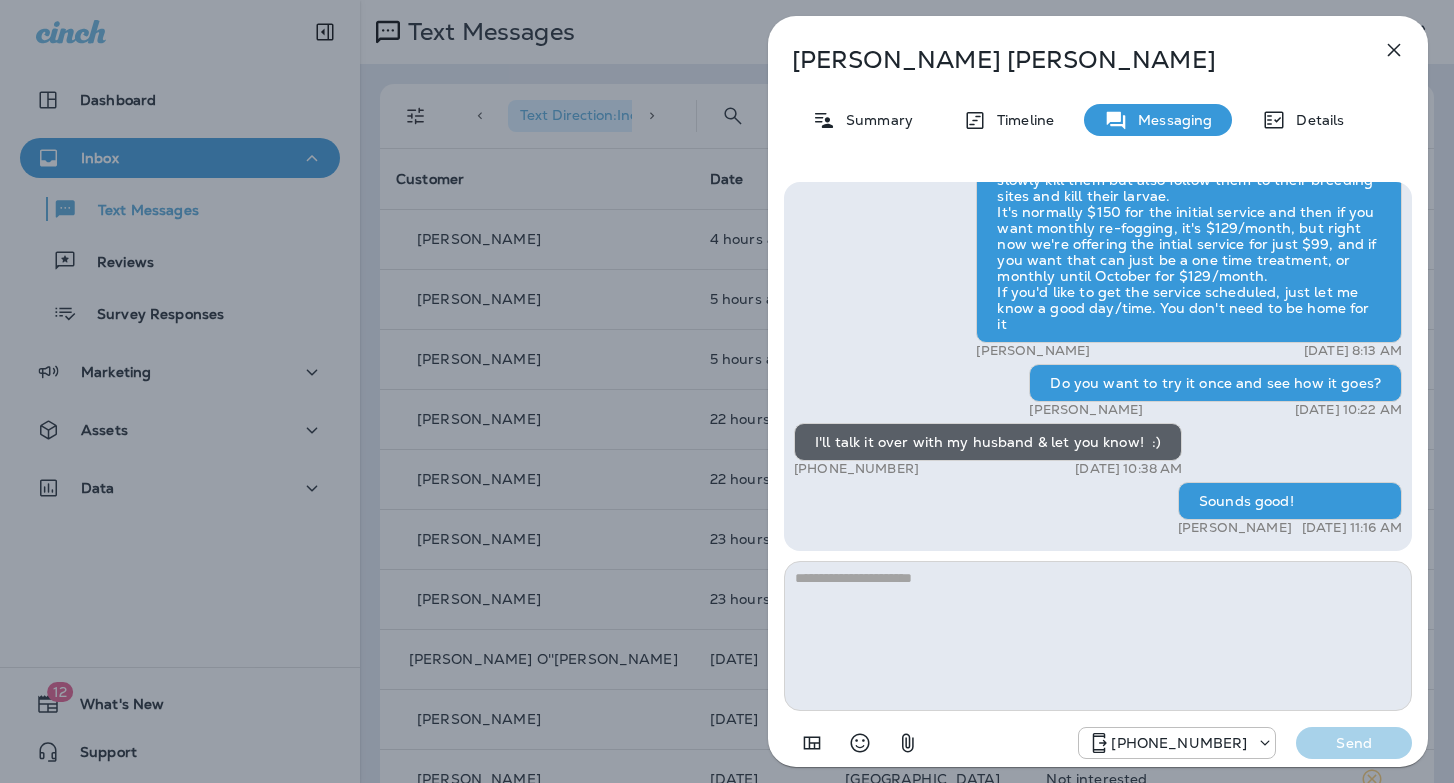click 